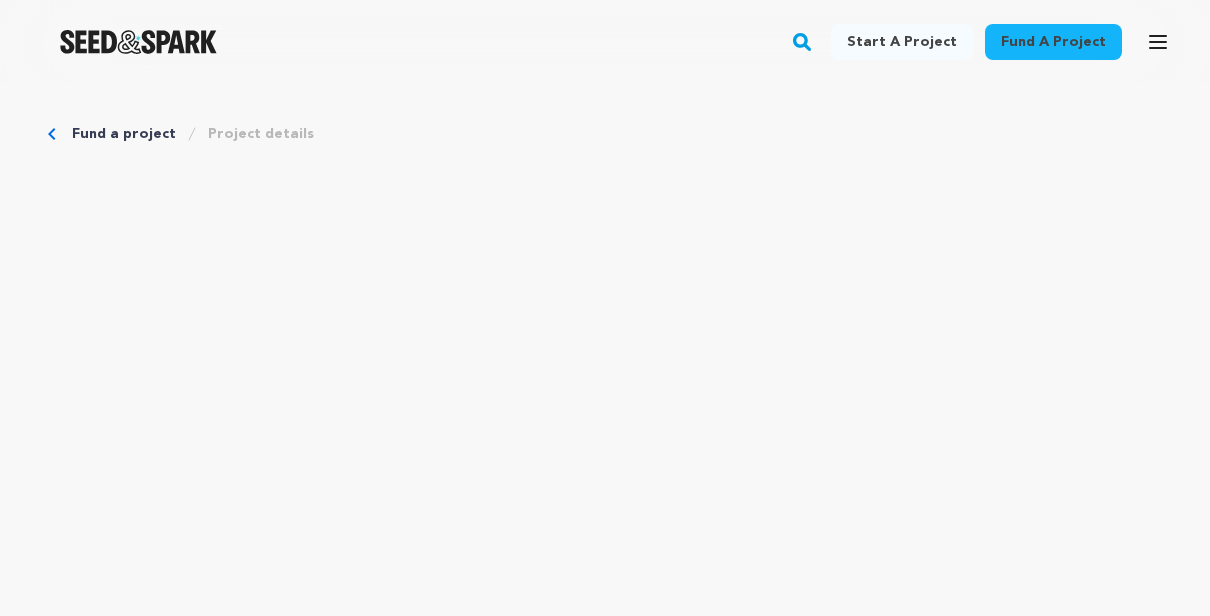 scroll, scrollTop: 0, scrollLeft: 0, axis: both 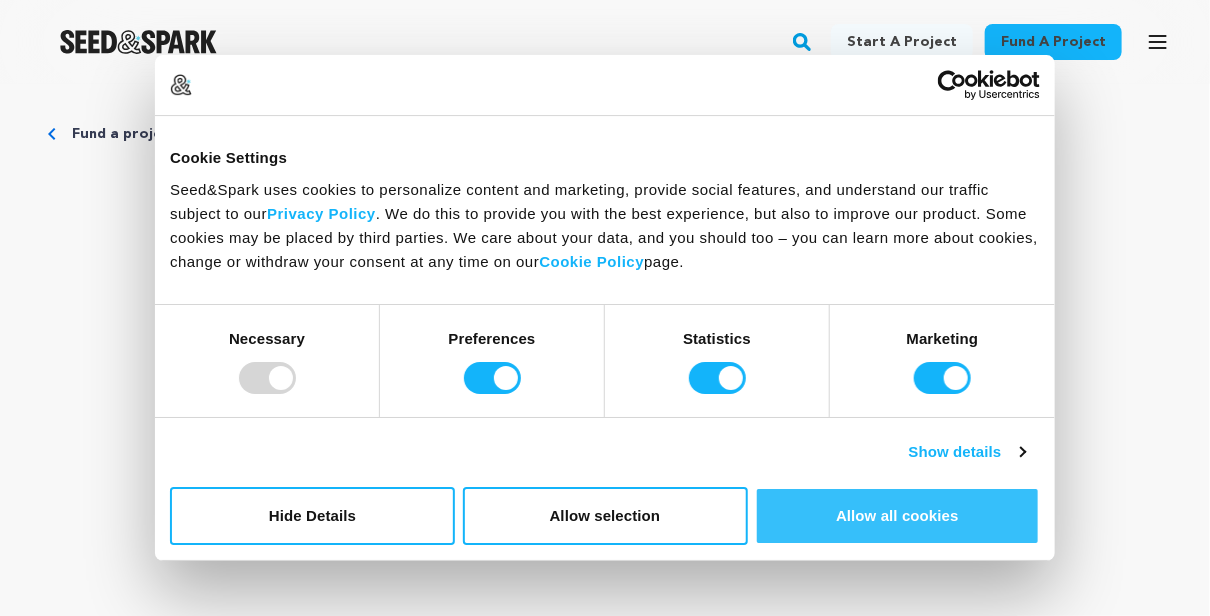 click on "Allow all cookies" at bounding box center [897, 516] 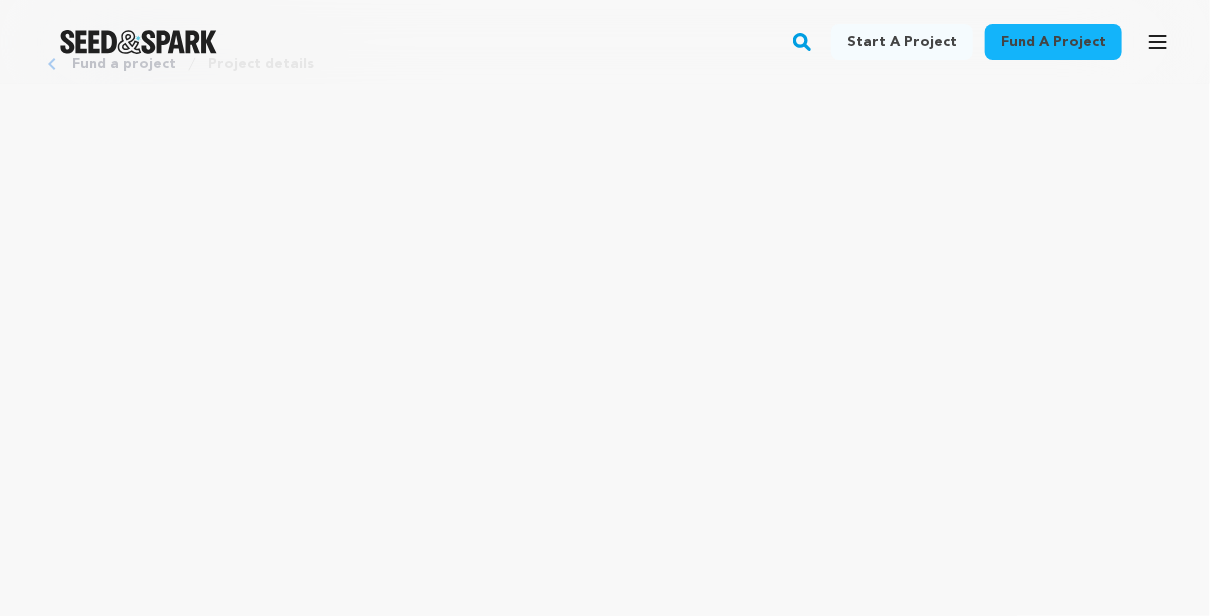 scroll, scrollTop: 100, scrollLeft: 0, axis: vertical 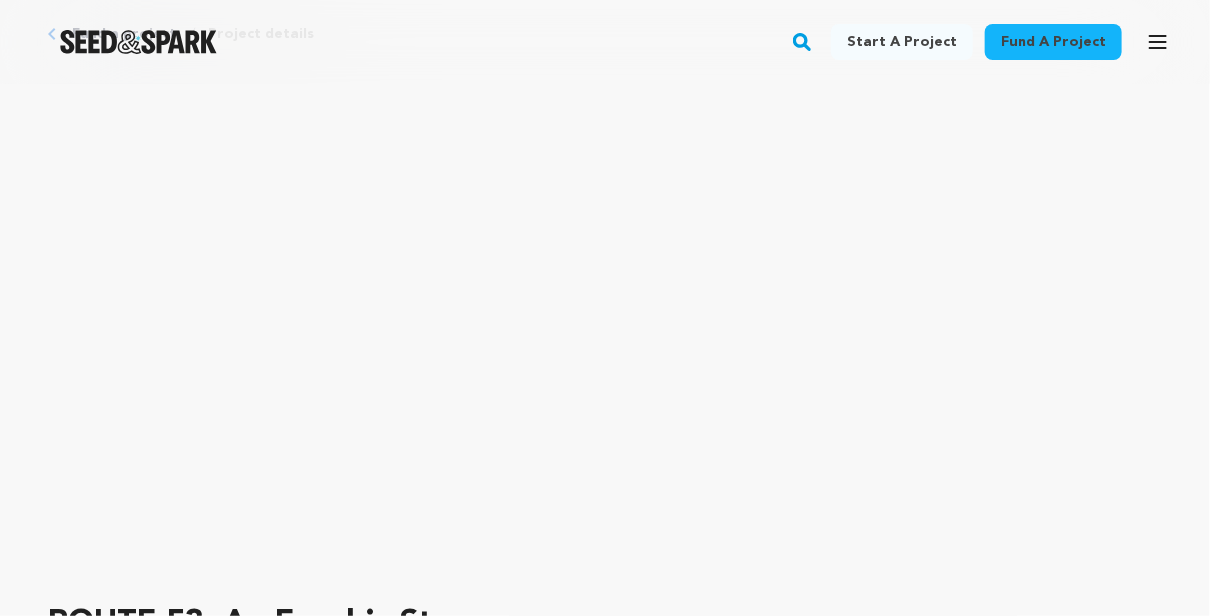 click on "Fund a project
Project details
ROUTE 53: An Exurbia Story
Philadelphia, Pennsylvania |                                 Film Short
Teen,
Drama" at bounding box center [605, 2866] 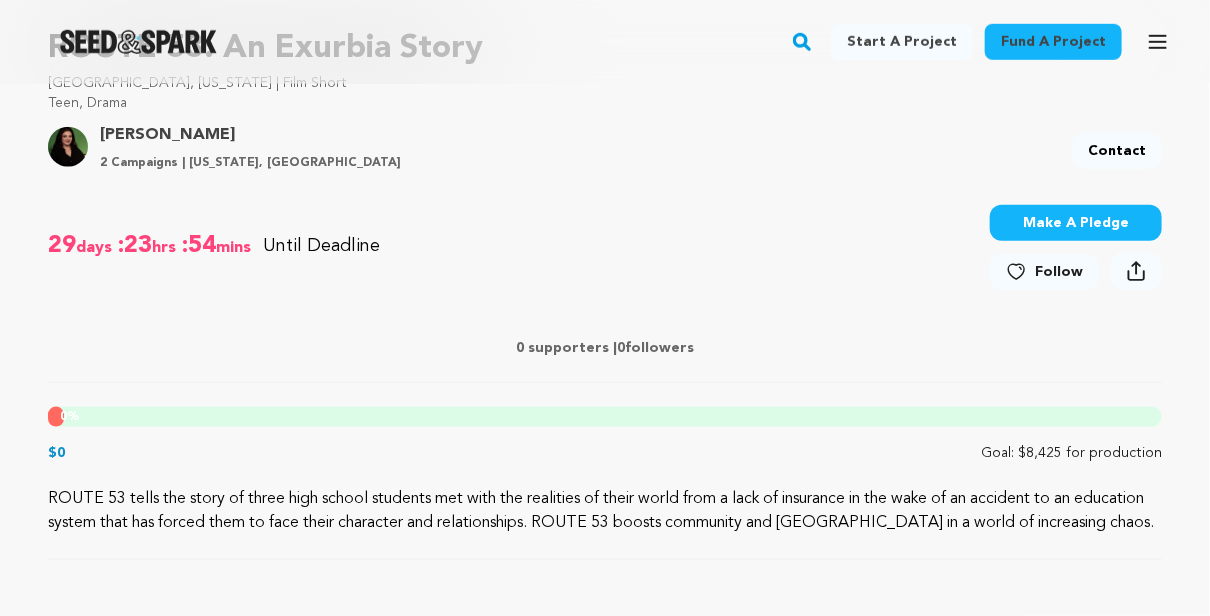 scroll, scrollTop: 699, scrollLeft: 0, axis: vertical 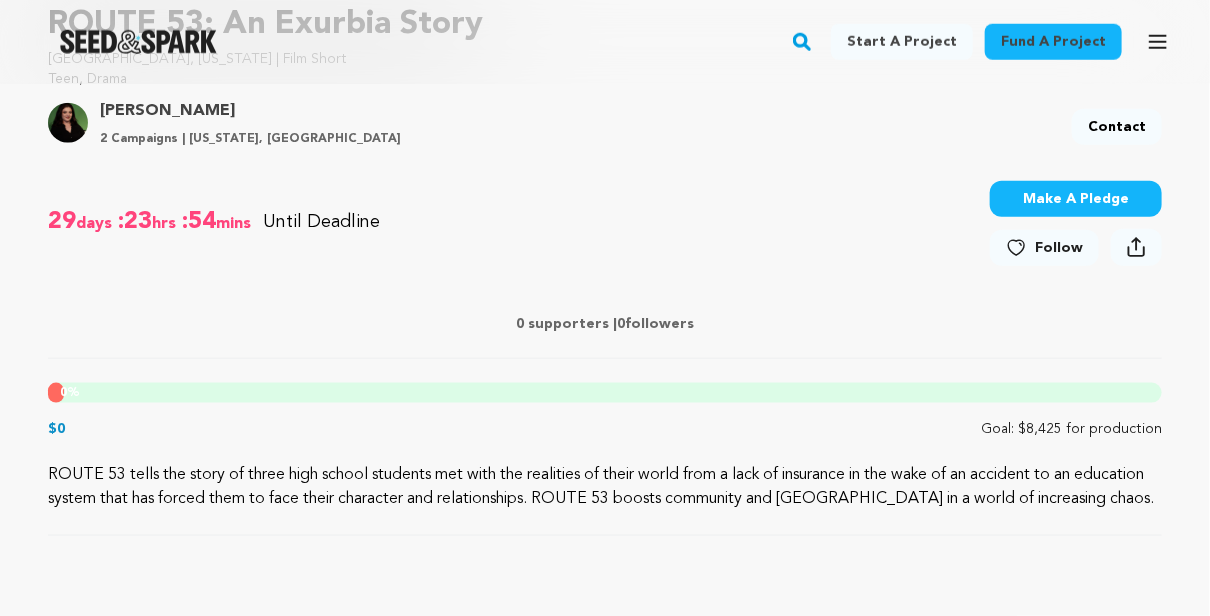 click 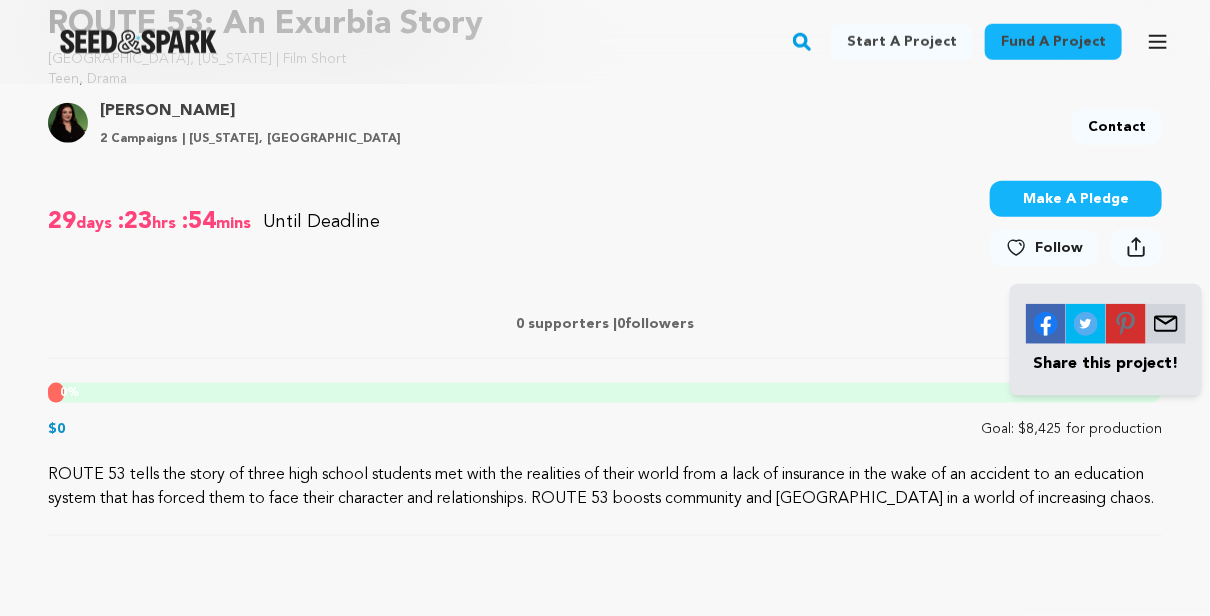 click at bounding box center [1046, 324] 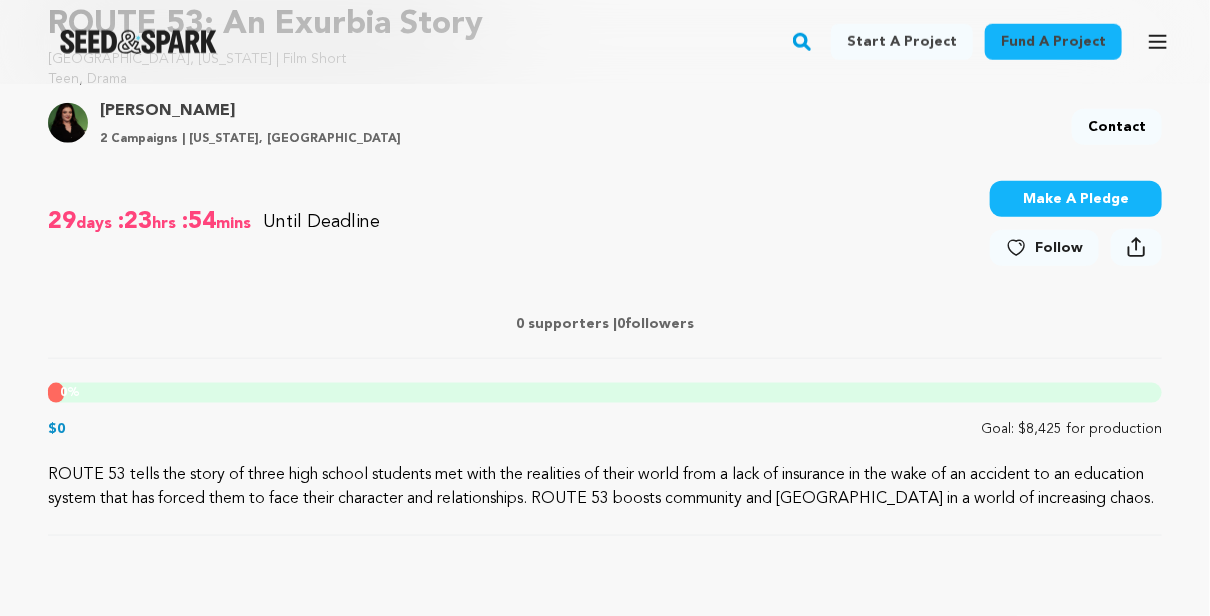 click 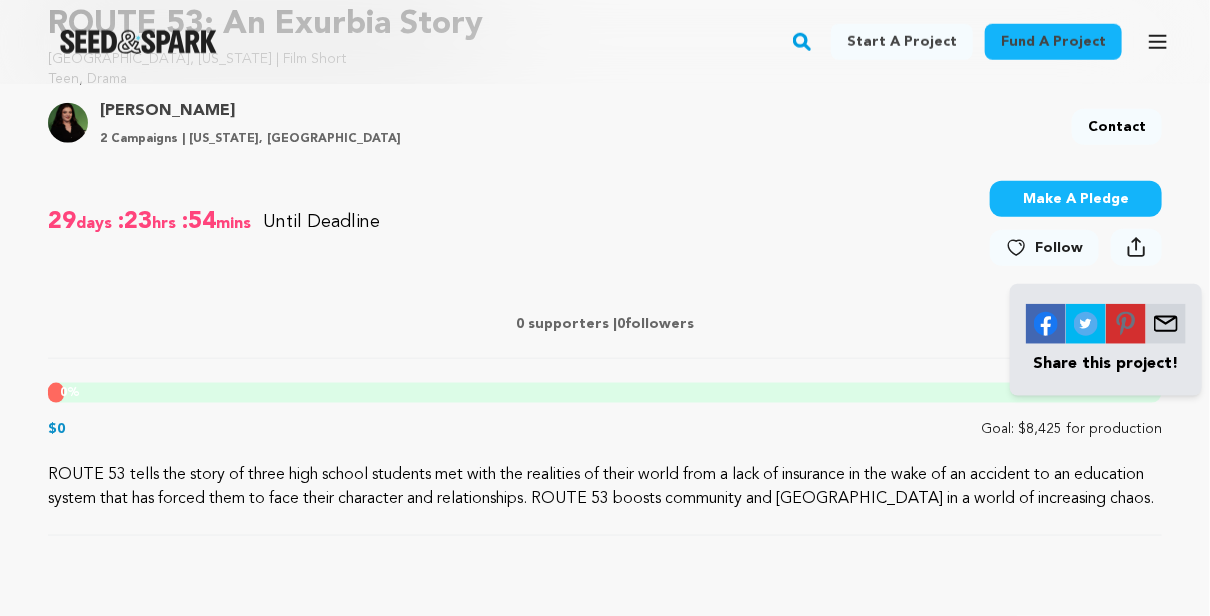 click at bounding box center [1046, 324] 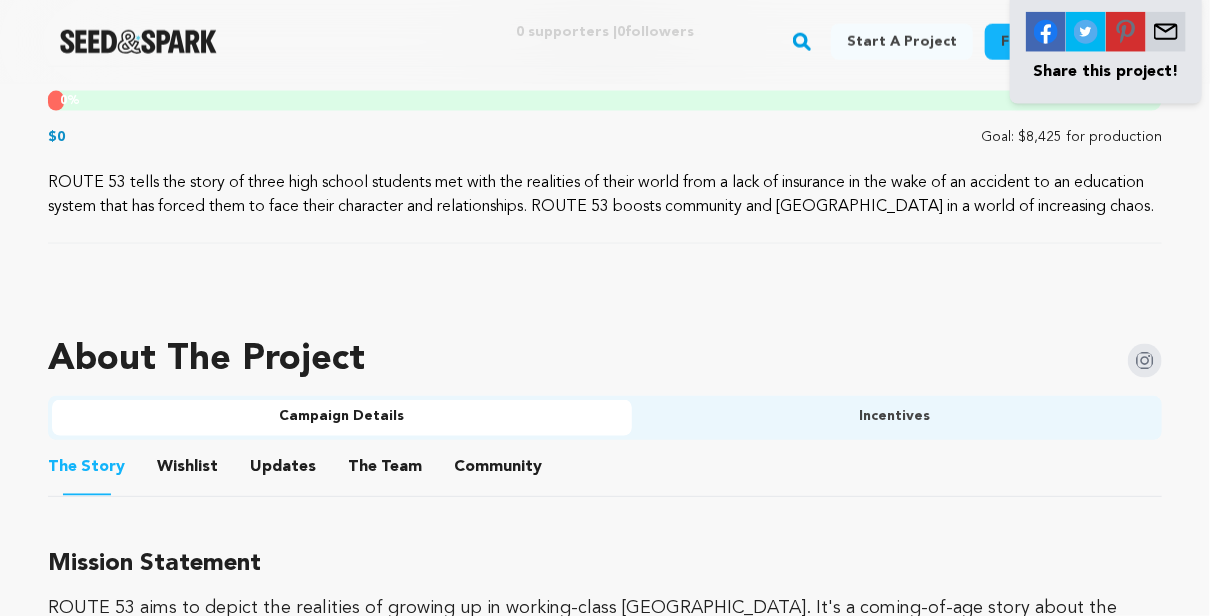scroll, scrollTop: 699, scrollLeft: 0, axis: vertical 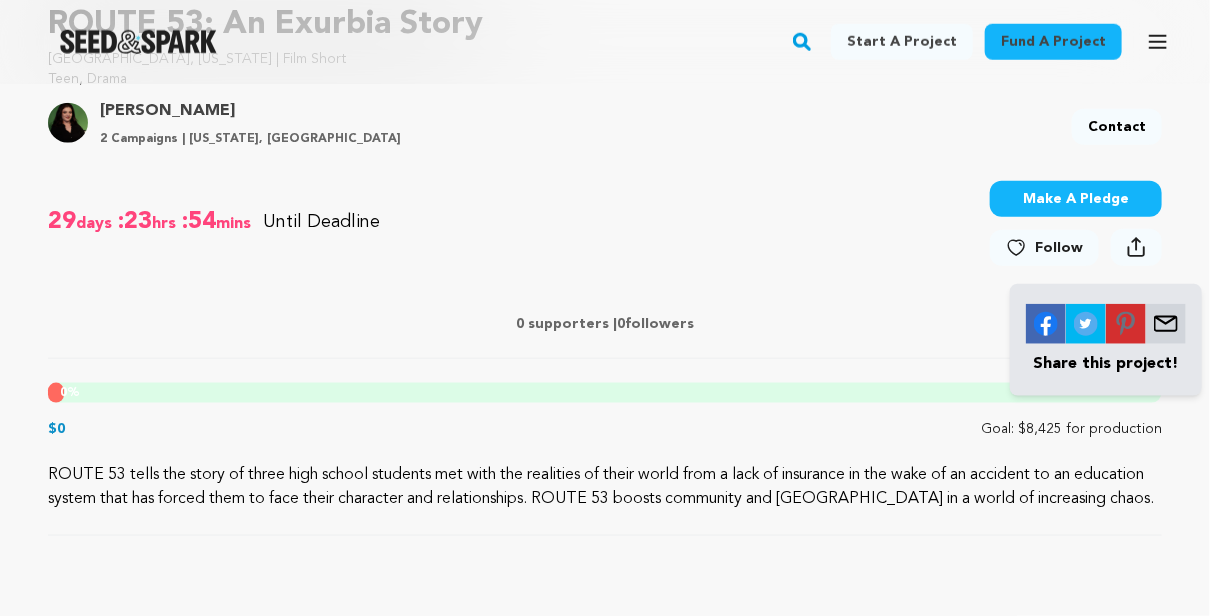 drag, startPoint x: 868, startPoint y: 2, endPoint x: 718, endPoint y: 55, distance: 159.08803 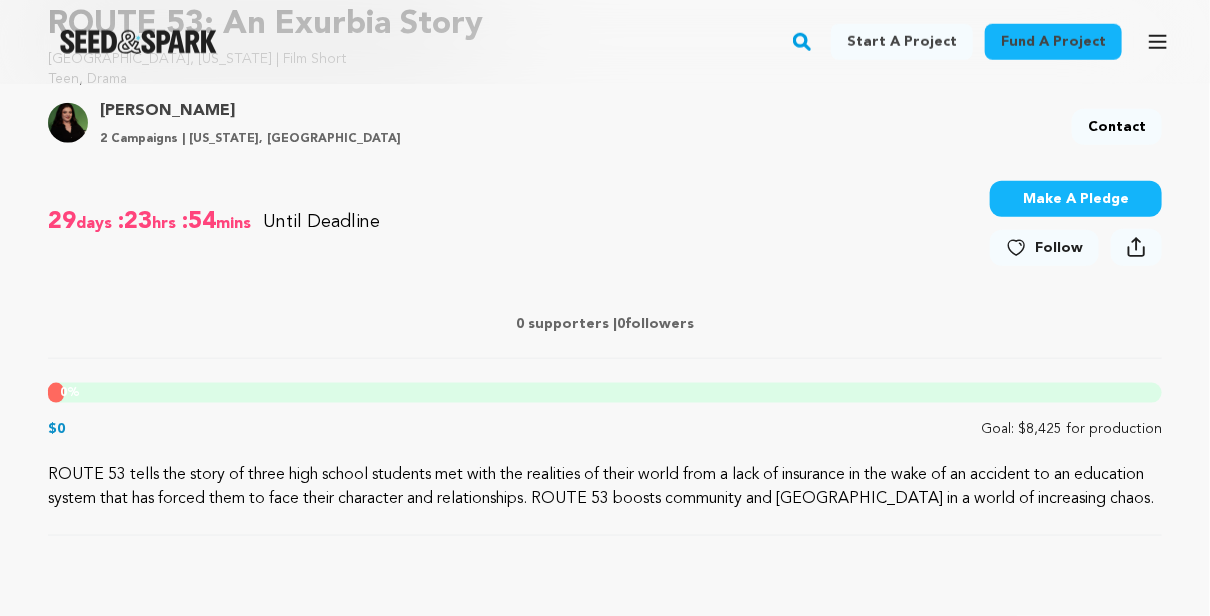 drag, startPoint x: 914, startPoint y: 0, endPoint x: 717, endPoint y: 163, distance: 255.69122 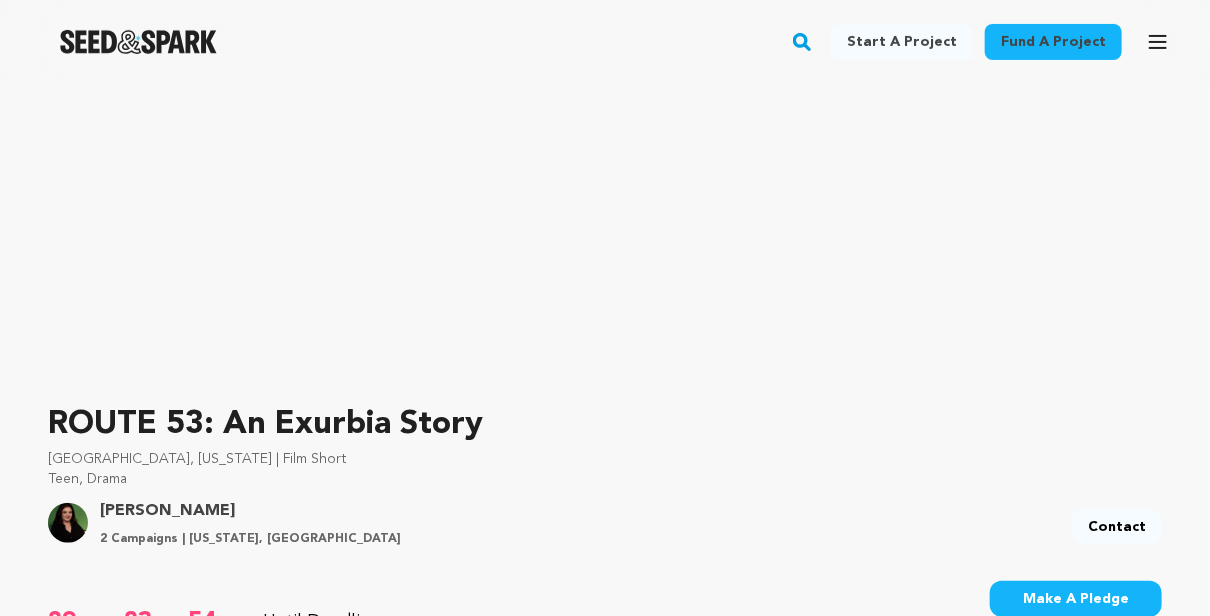 scroll, scrollTop: 0, scrollLeft: 0, axis: both 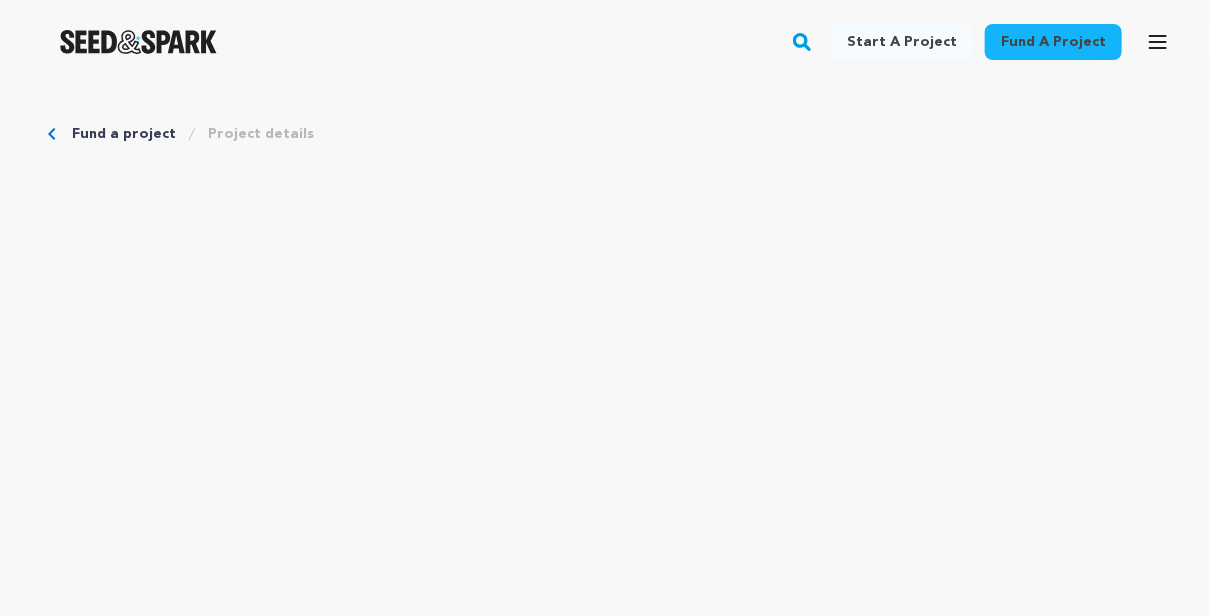 click on "Fund a project
Project details
ROUTE 53: An Exurbia Story
Philadelphia, Pennsylvania |                                 Film Short
Teen,
Drama" at bounding box center [605, 2966] 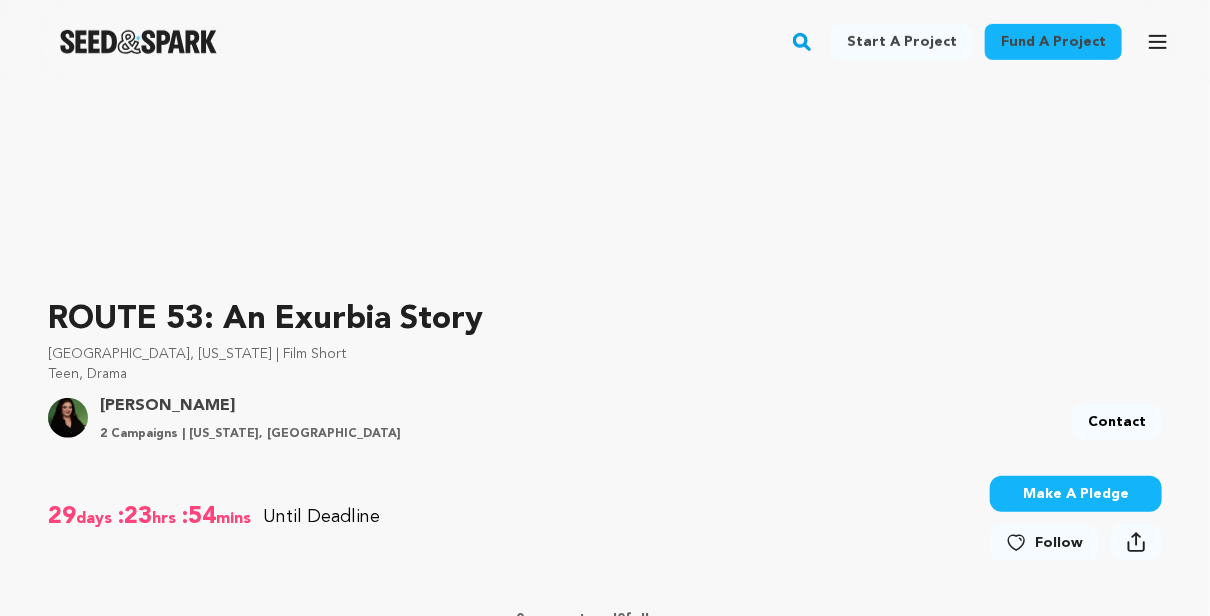 scroll, scrollTop: 599, scrollLeft: 0, axis: vertical 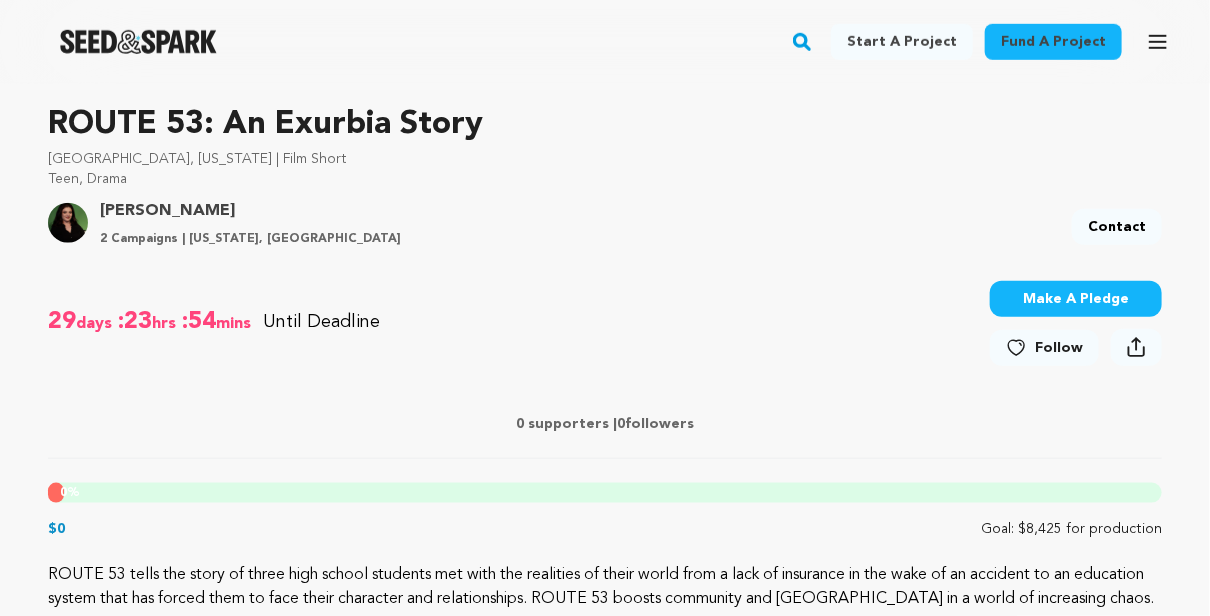 click on "Follow" at bounding box center [1059, 348] 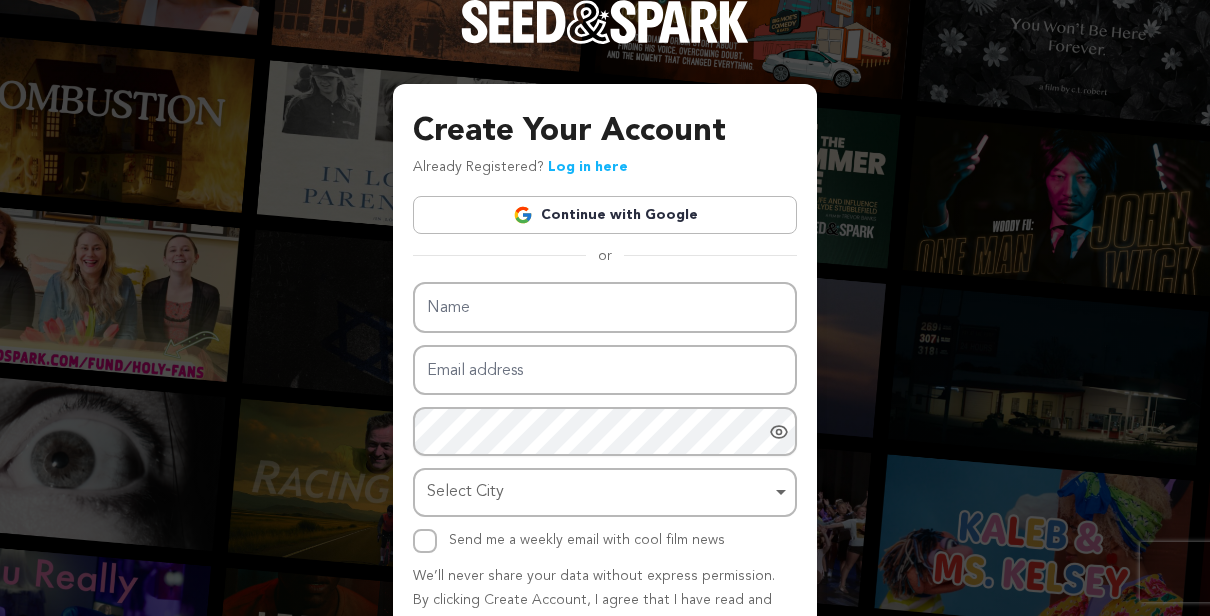 scroll, scrollTop: 0, scrollLeft: 0, axis: both 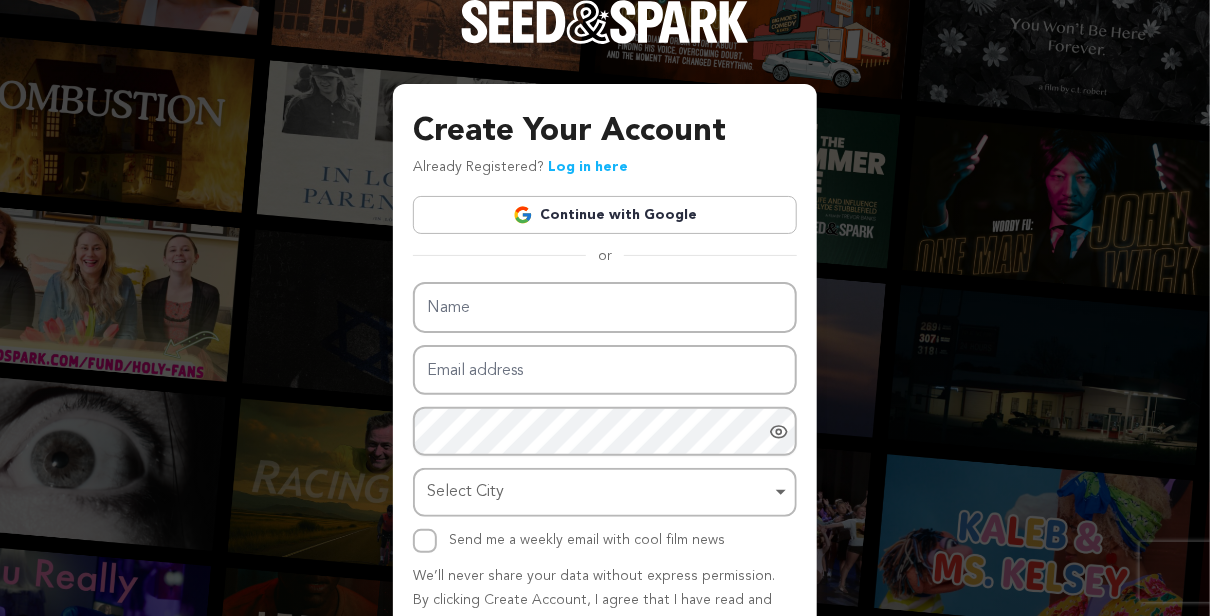 click on "Name" at bounding box center (605, 307) 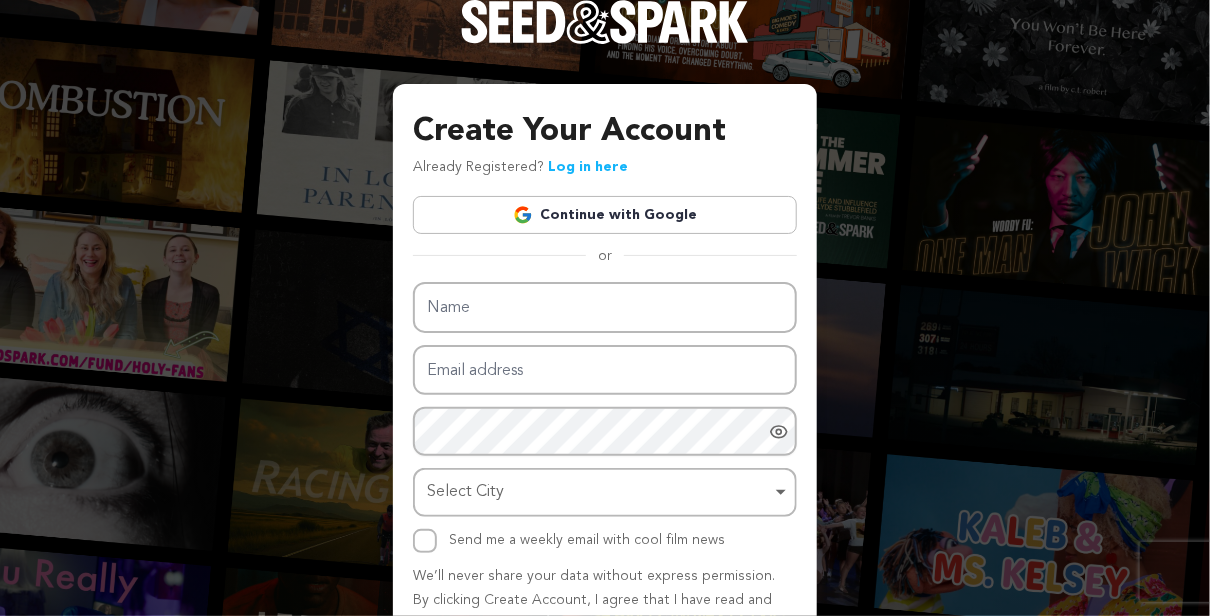 type on "Thomas P Polacek" 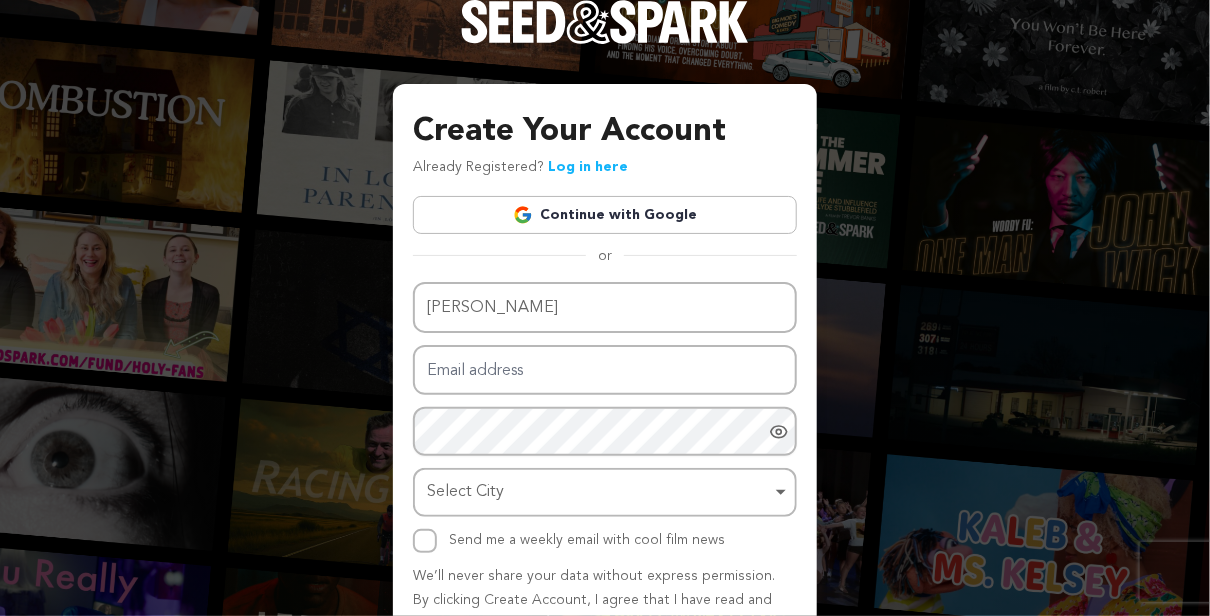 type on "tpolacek@jolietlaw.com" 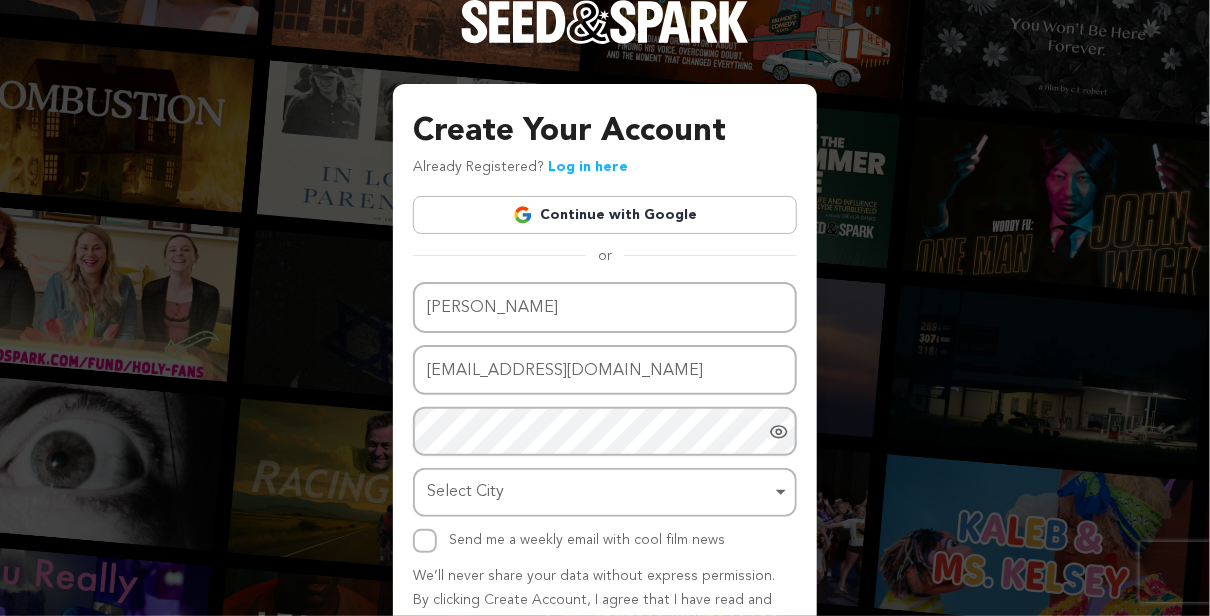 click on "Log in here" at bounding box center [588, 167] 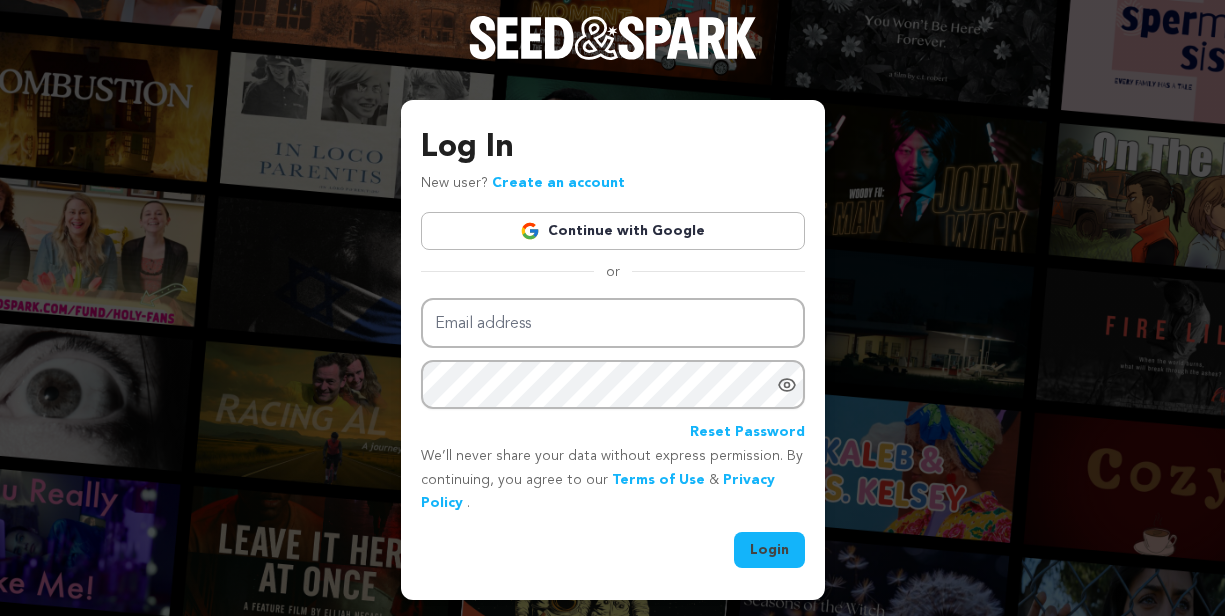 scroll, scrollTop: 0, scrollLeft: 0, axis: both 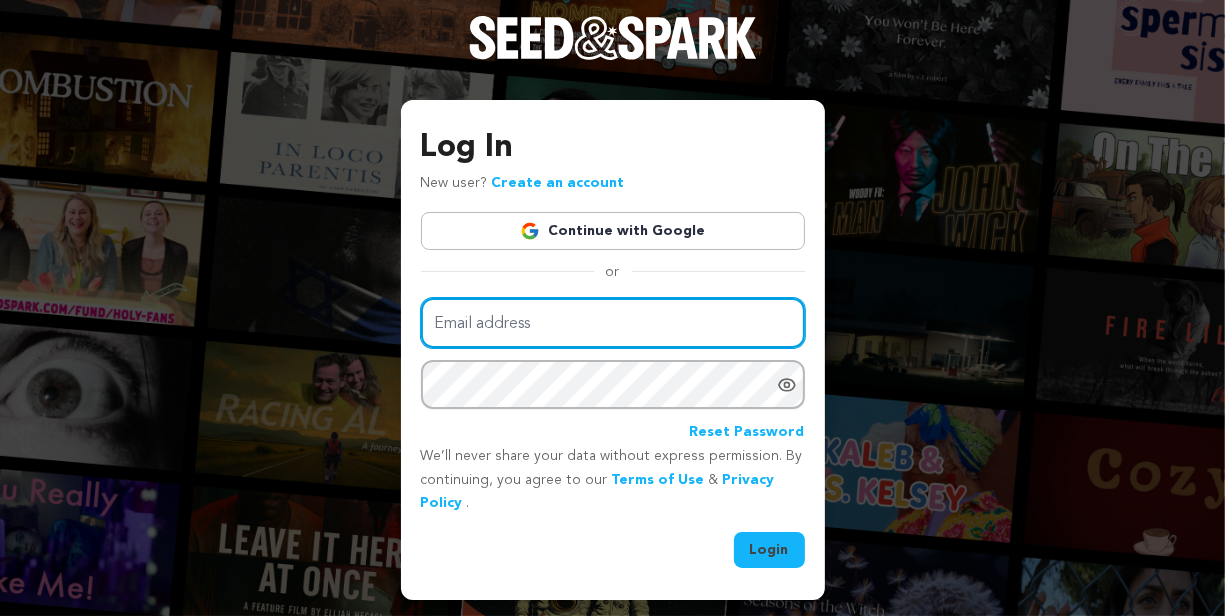click on "Email address" at bounding box center (613, 323) 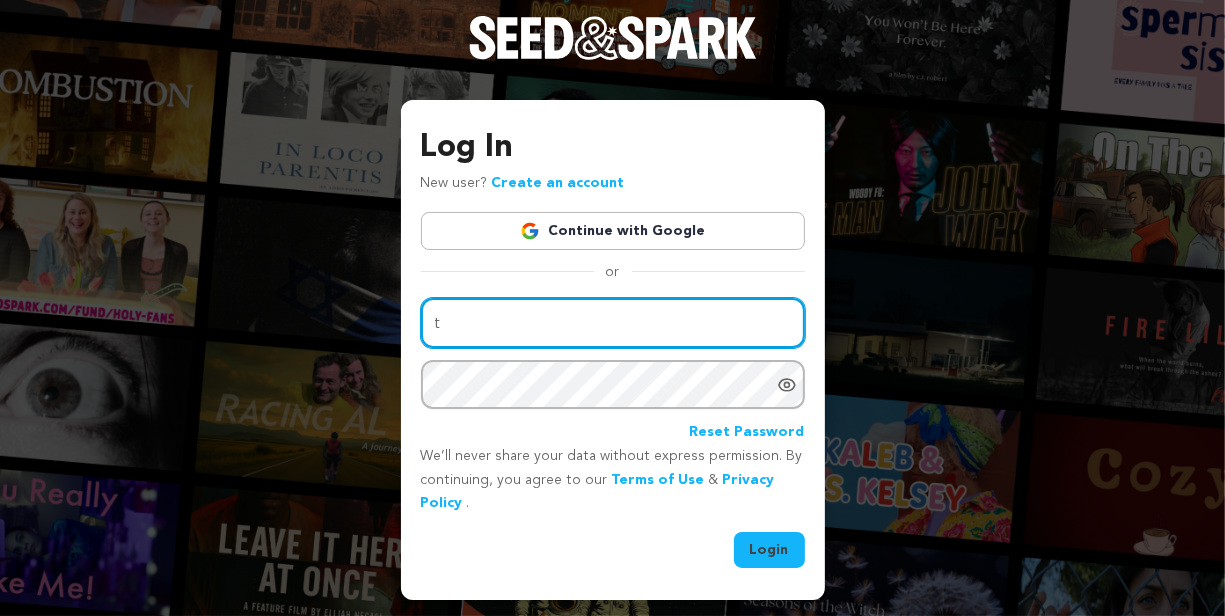 type on "tpolacek@jolietlaw.com" 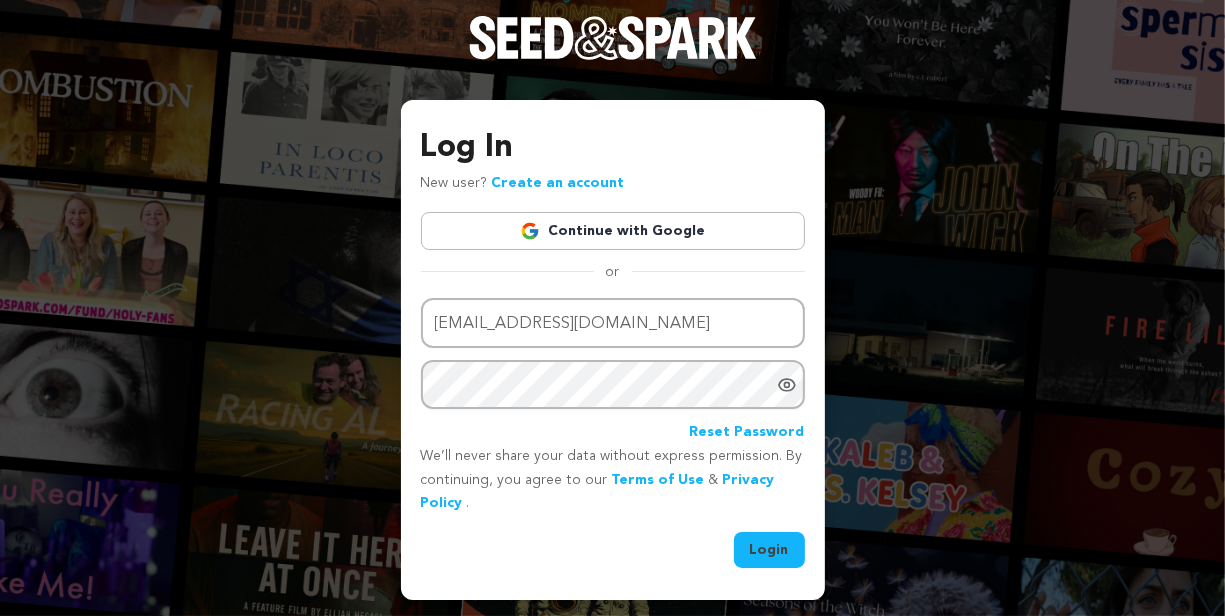 click on "Login" at bounding box center (769, 550) 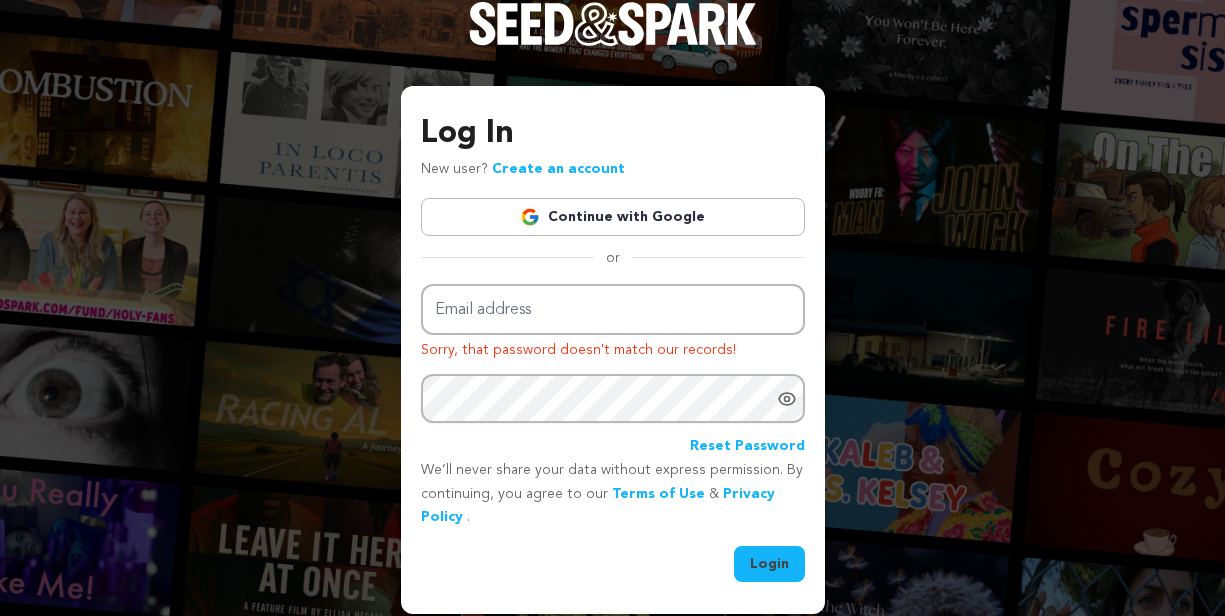 scroll, scrollTop: 0, scrollLeft: 0, axis: both 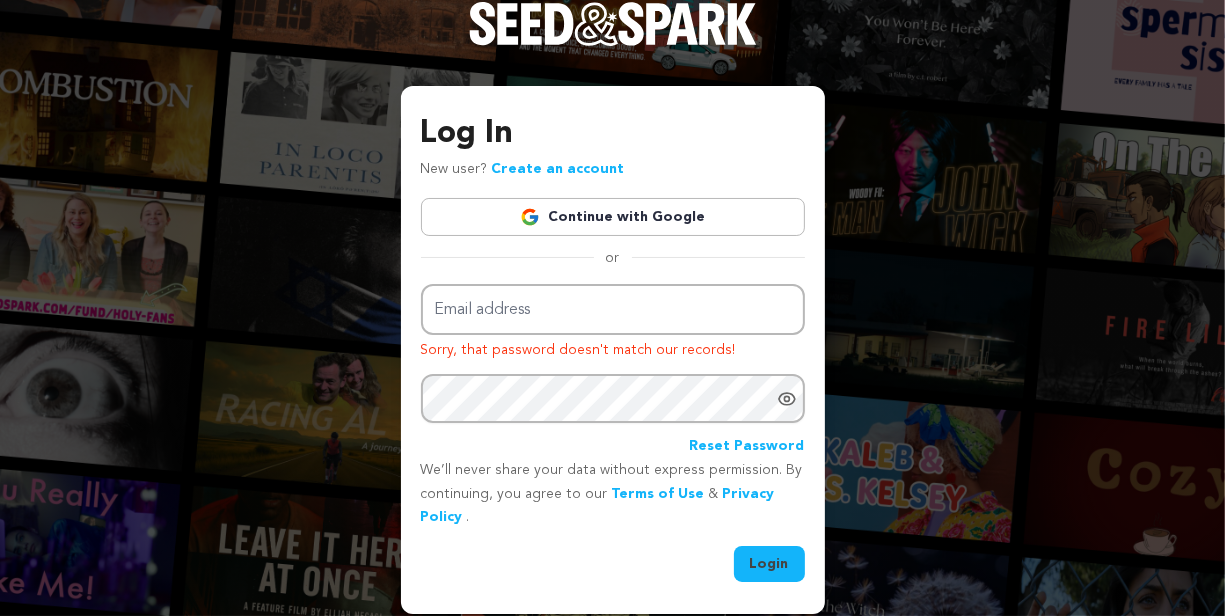 click on "Reset
Password" at bounding box center (747, 447) 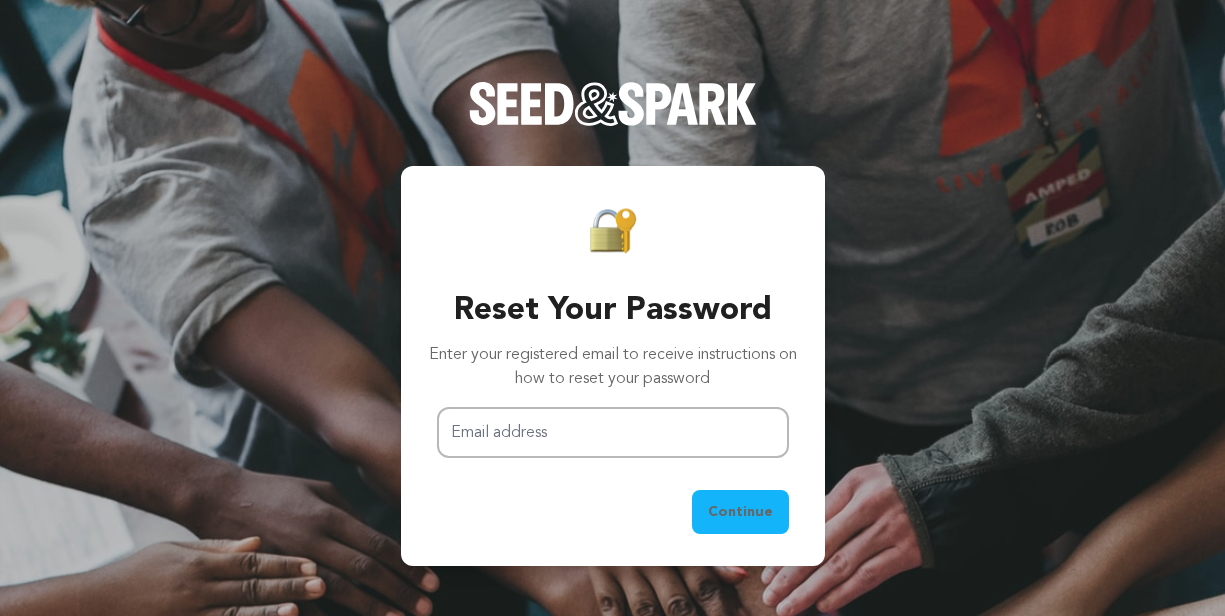 scroll, scrollTop: 0, scrollLeft: 0, axis: both 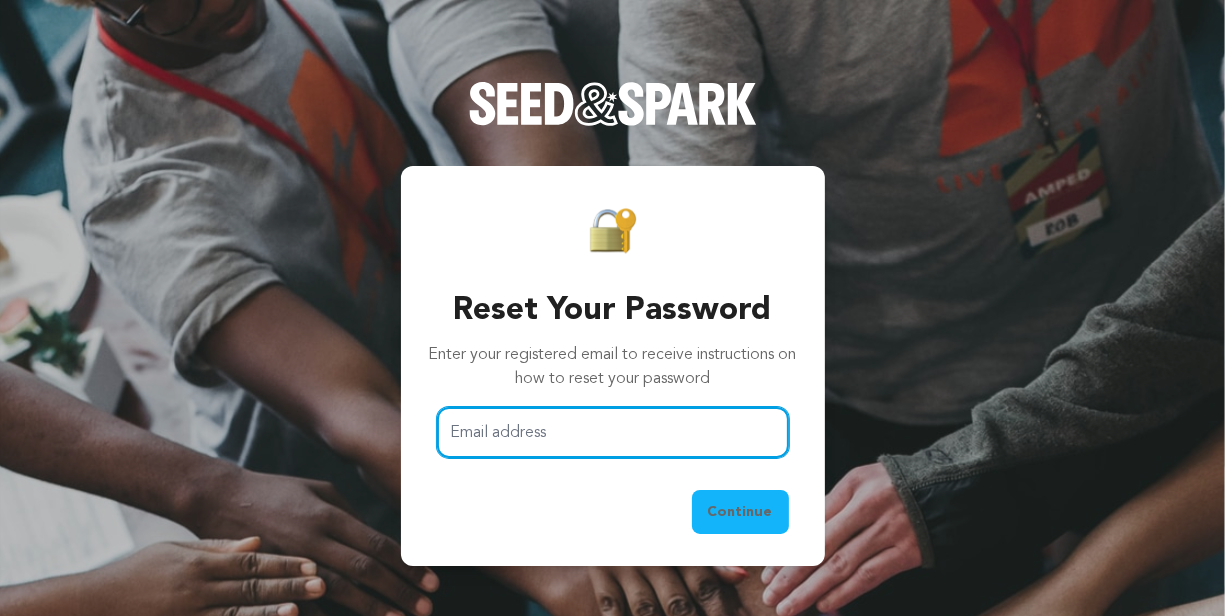 click on "Email address" at bounding box center (613, 432) 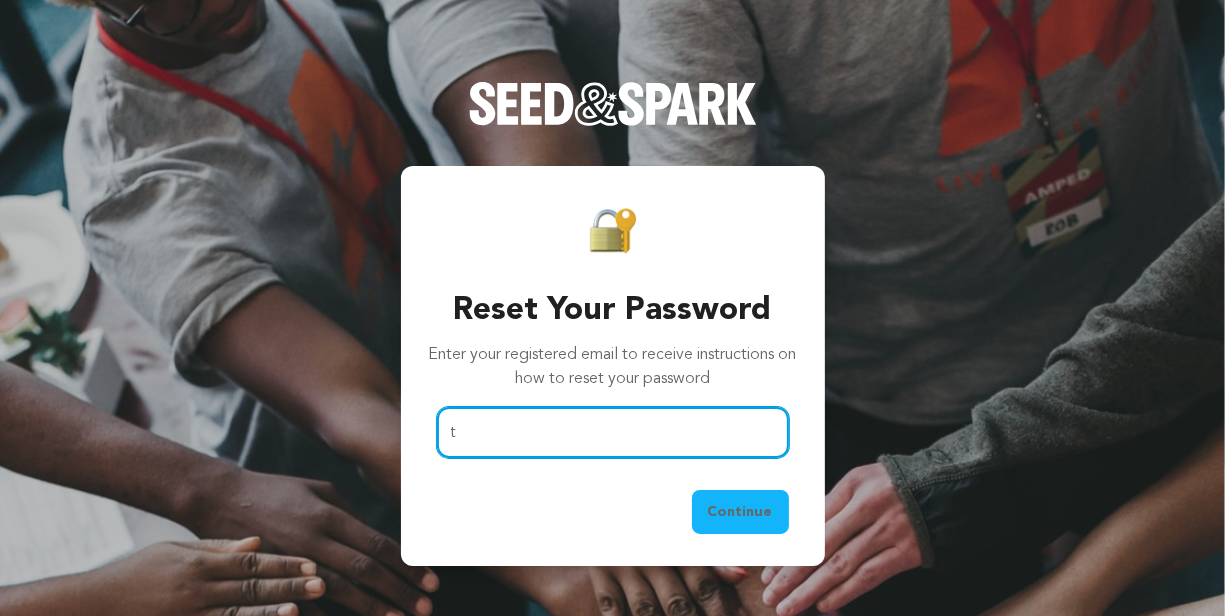 type on "[EMAIL_ADDRESS][DOMAIN_NAME]" 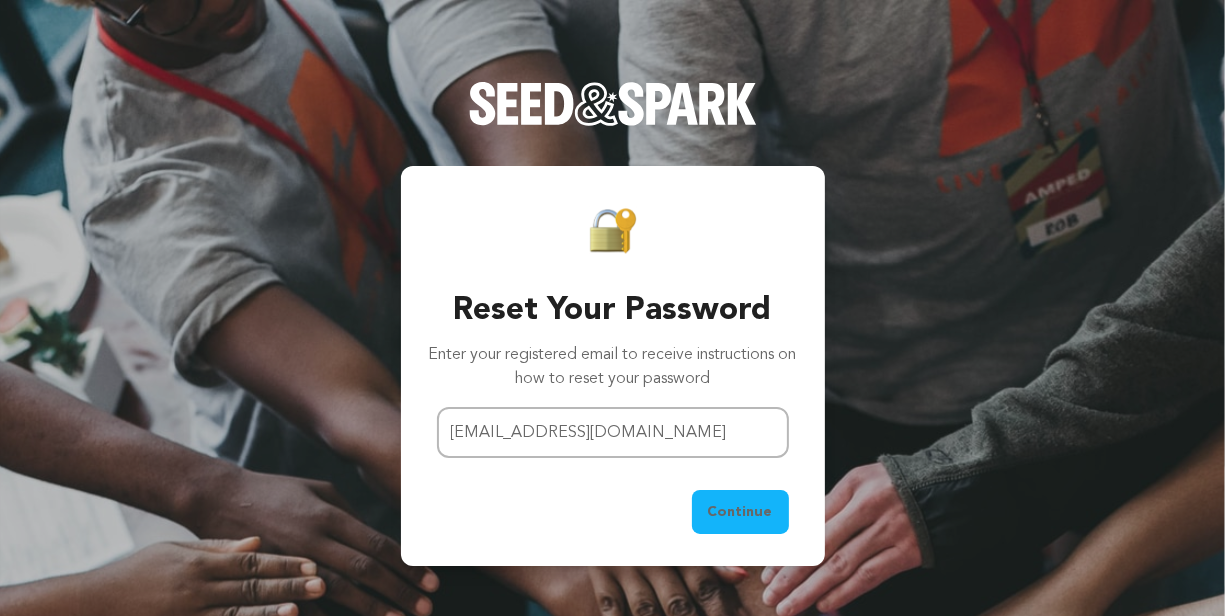 click on "Continue" at bounding box center [740, 512] 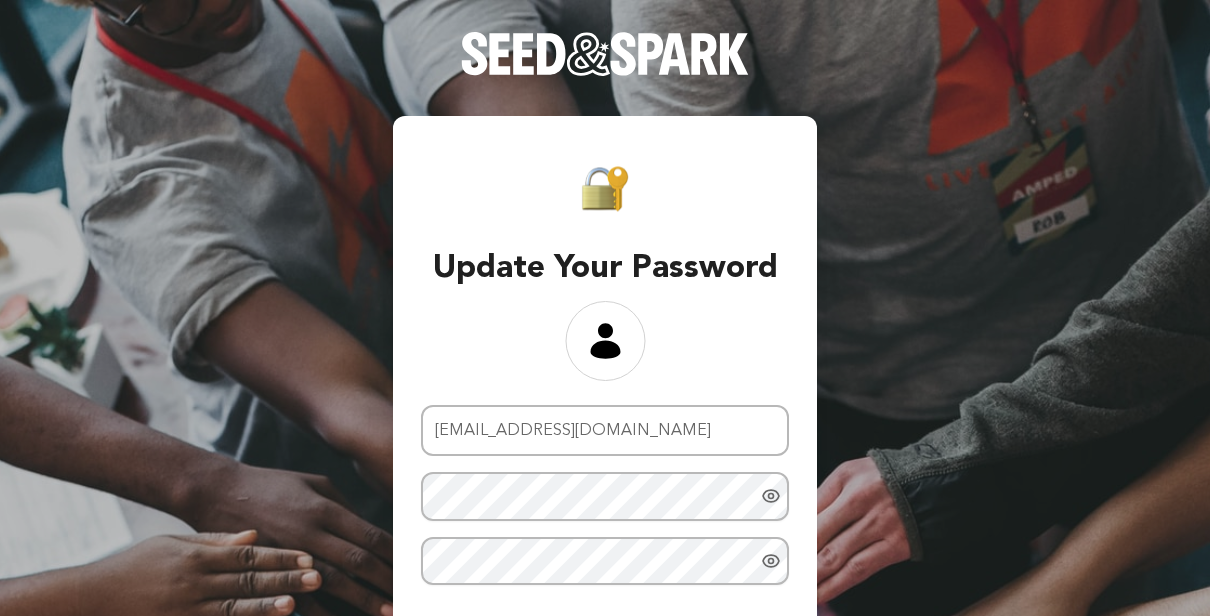 scroll, scrollTop: 0, scrollLeft: 0, axis: both 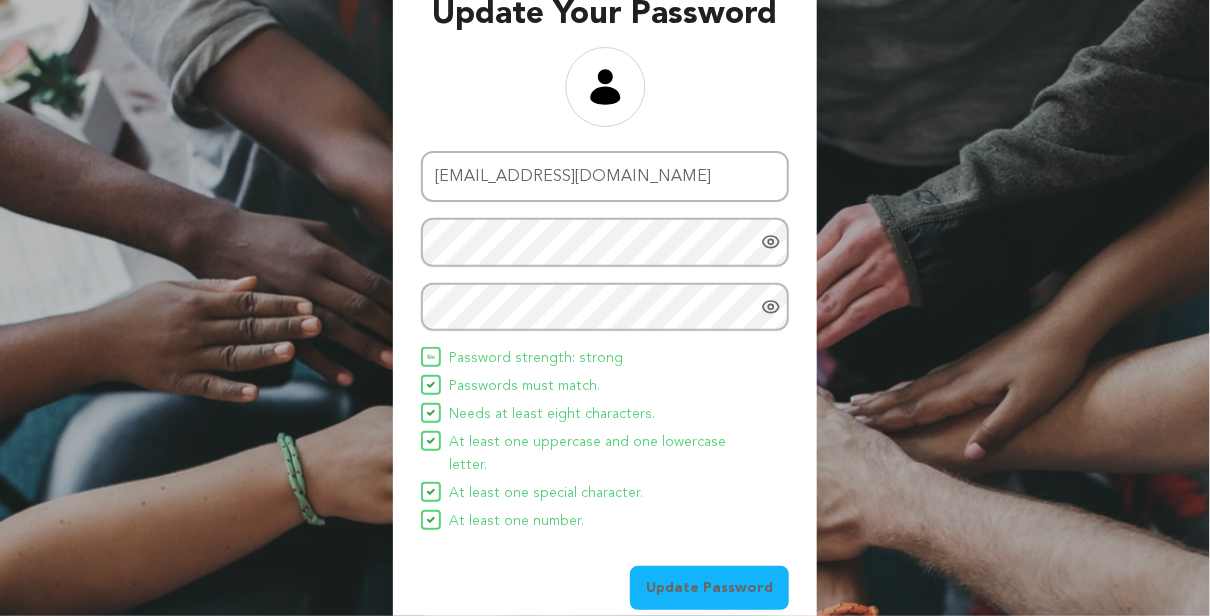 click on "Update Password" at bounding box center [709, 588] 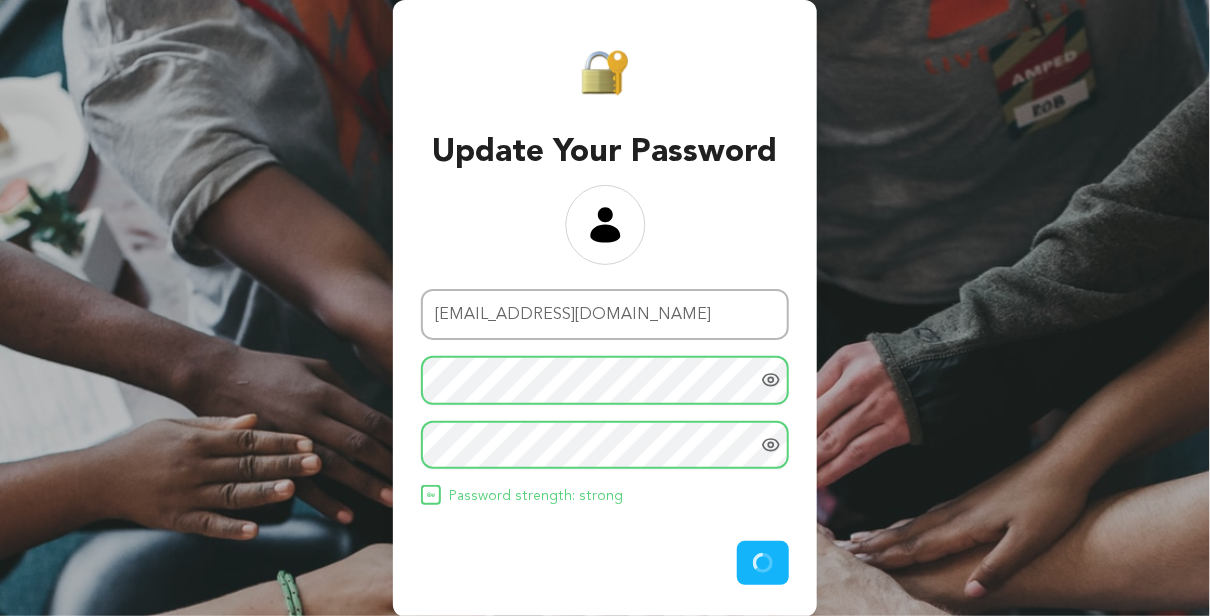 scroll, scrollTop: 76, scrollLeft: 0, axis: vertical 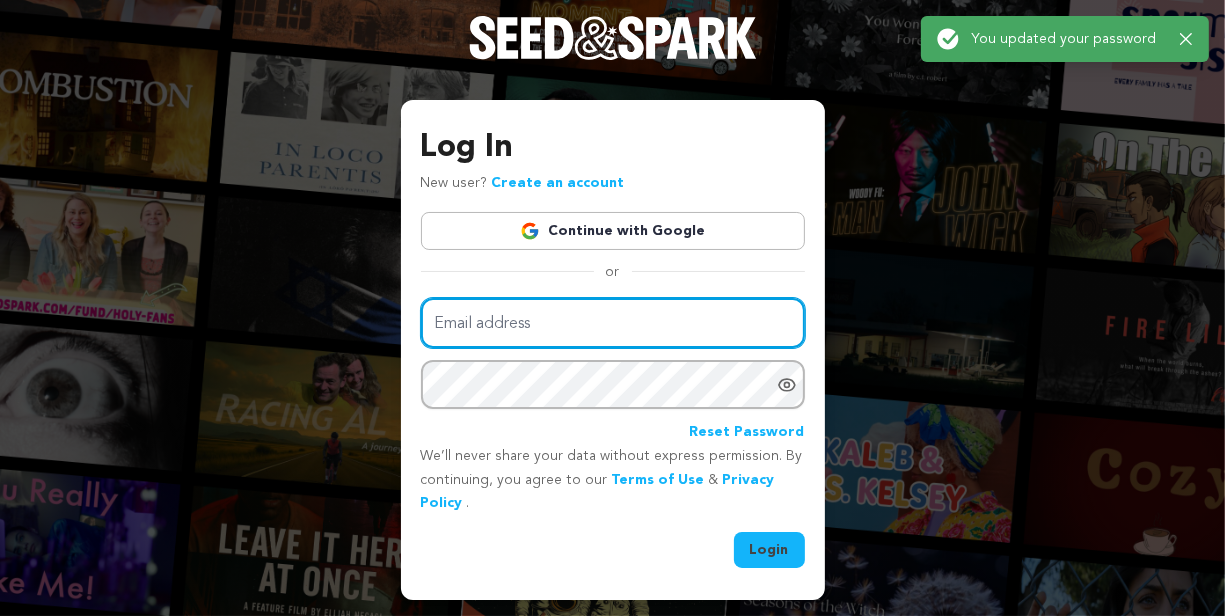 type on "[EMAIL_ADDRESS][DOMAIN_NAME]" 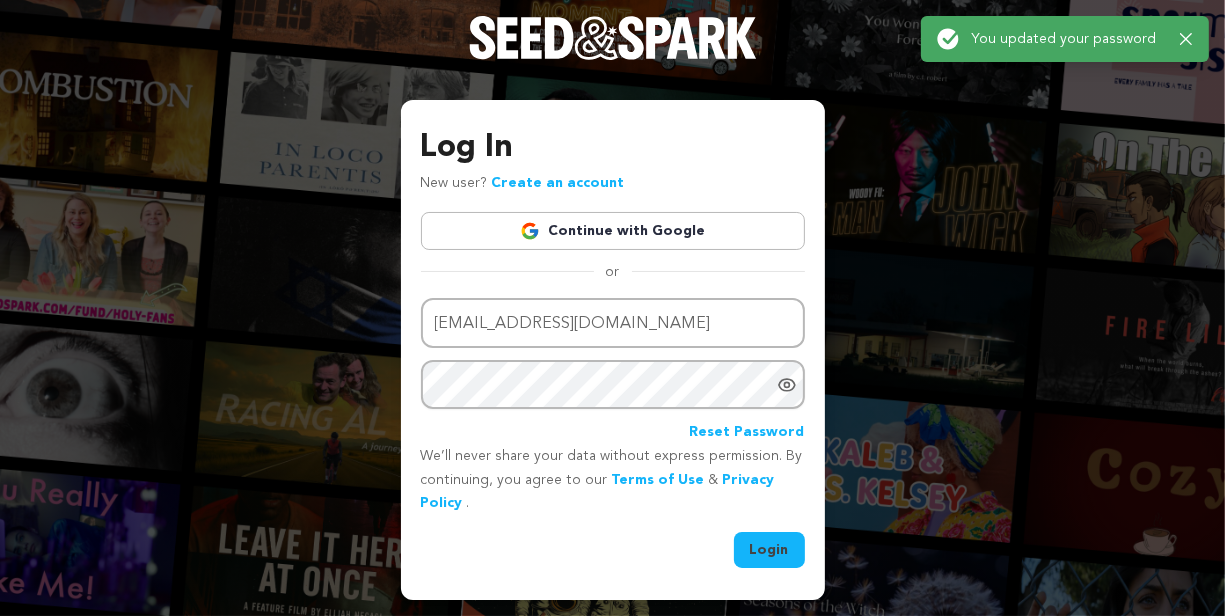 click on "Login" at bounding box center [769, 550] 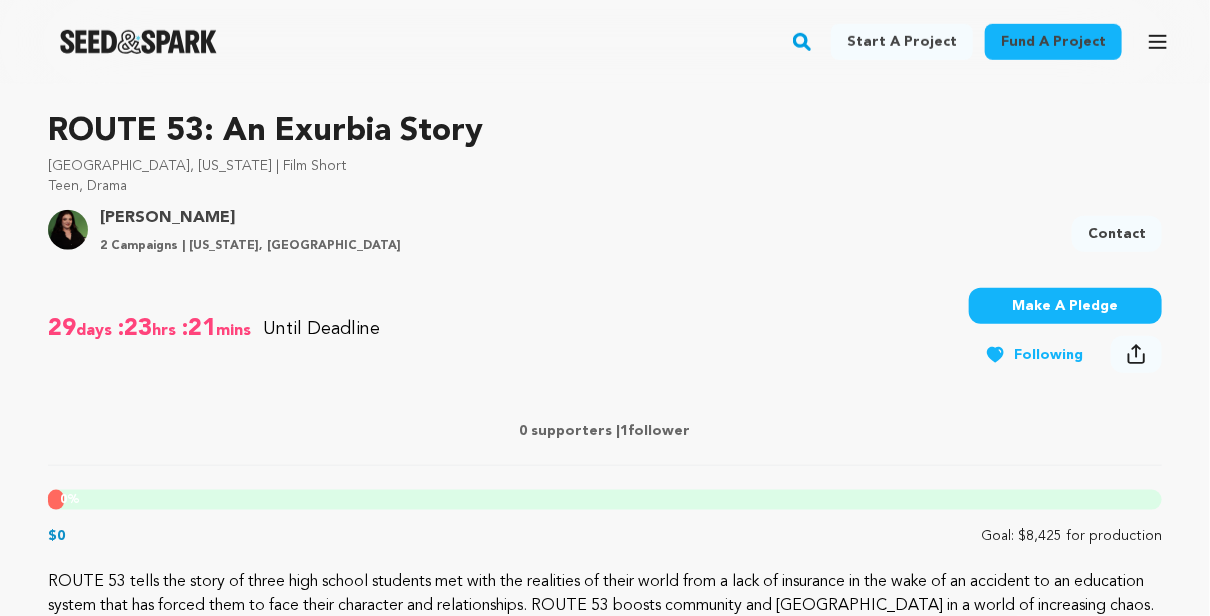 scroll, scrollTop: 599, scrollLeft: 0, axis: vertical 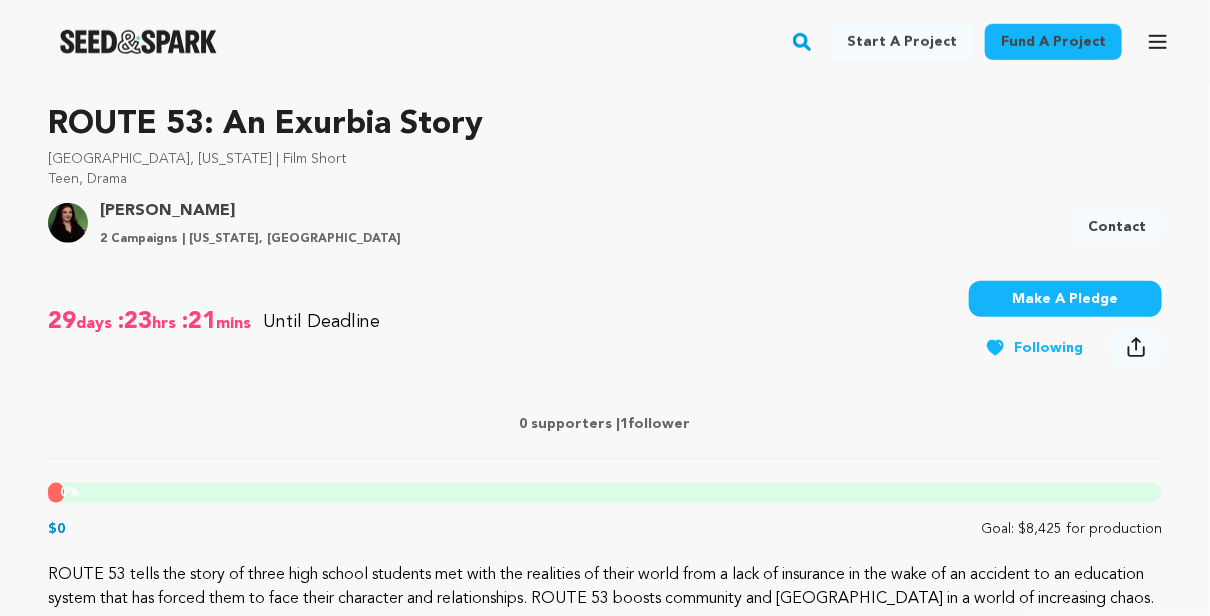 click on "Make A Pledge" at bounding box center [1065, 299] 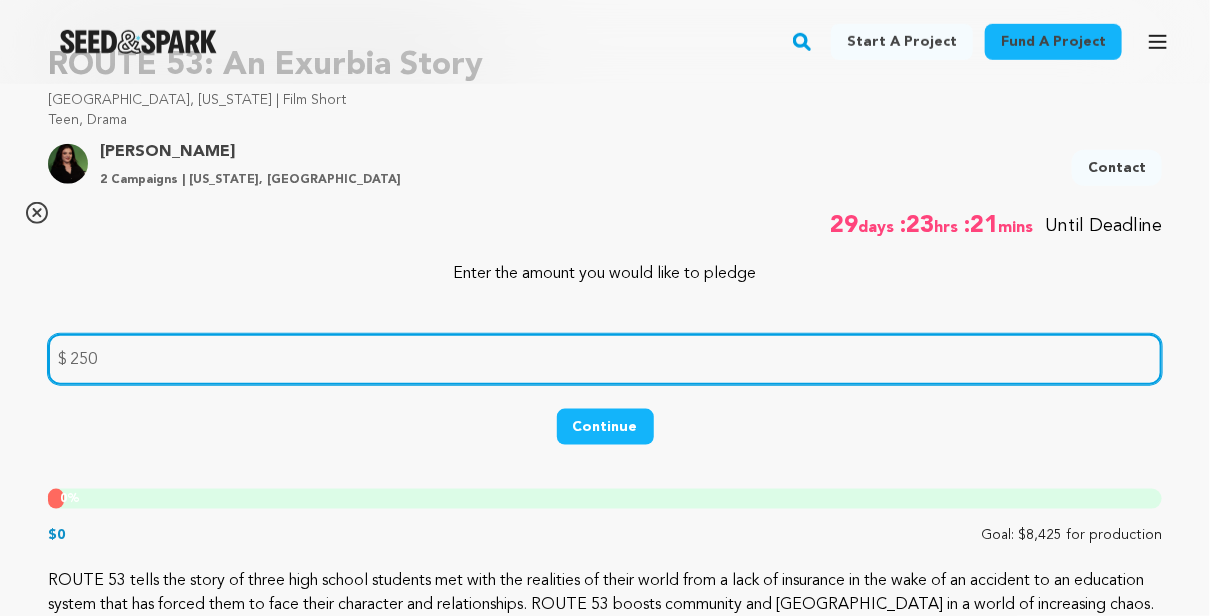 scroll, scrollTop: 699, scrollLeft: 0, axis: vertical 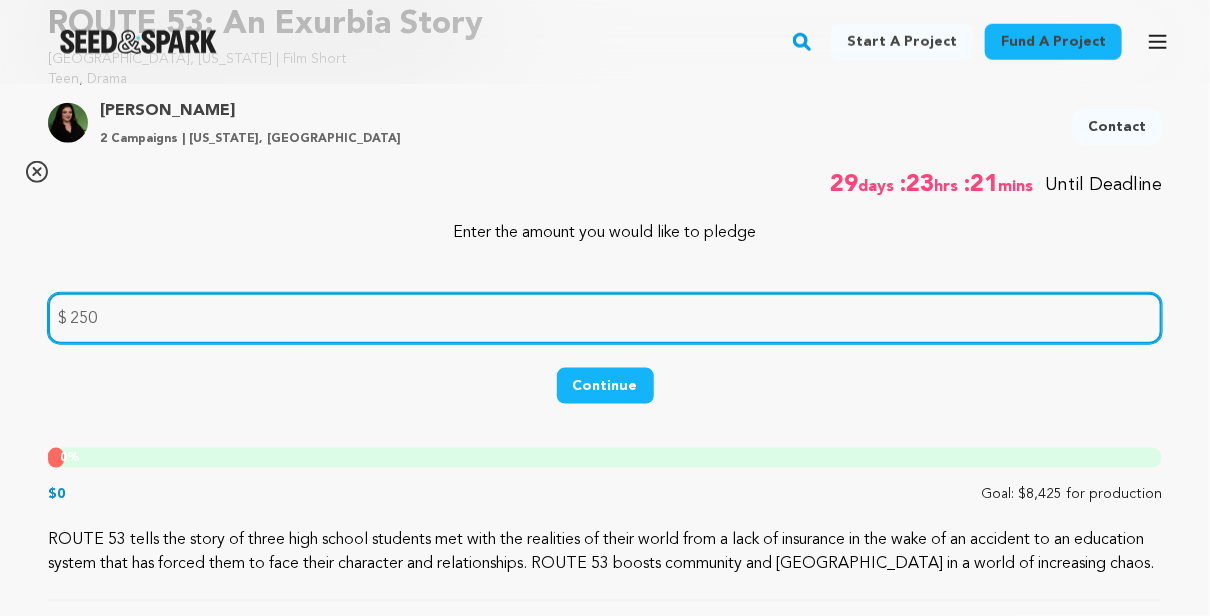 type on "250" 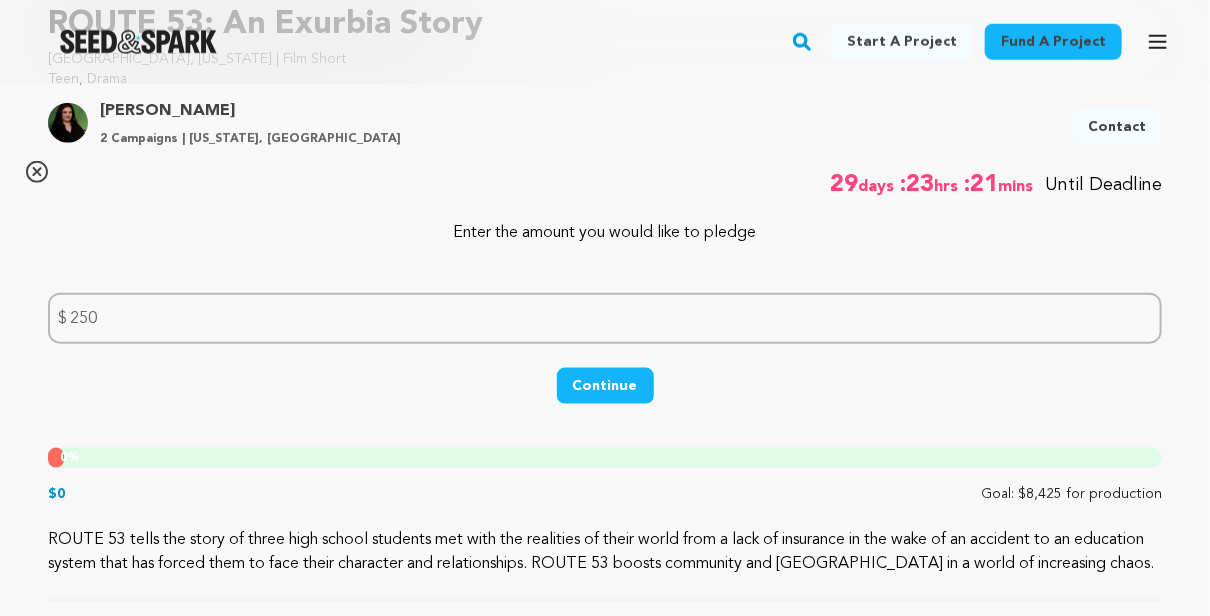 click on "Continue" at bounding box center [605, 386] 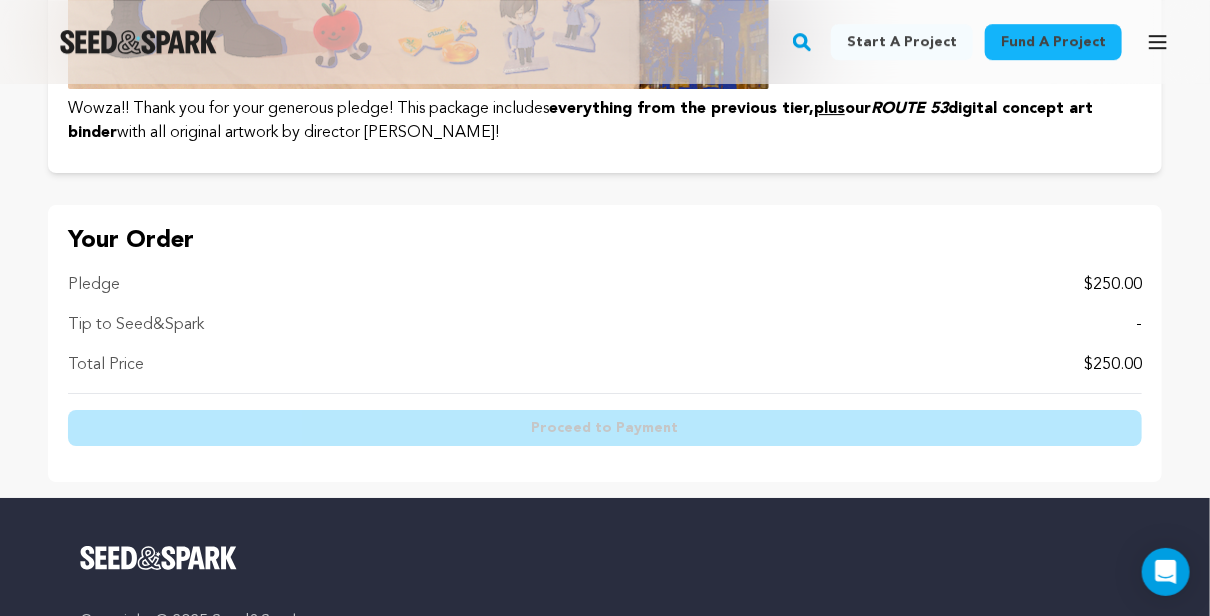 scroll, scrollTop: 5200, scrollLeft: 0, axis: vertical 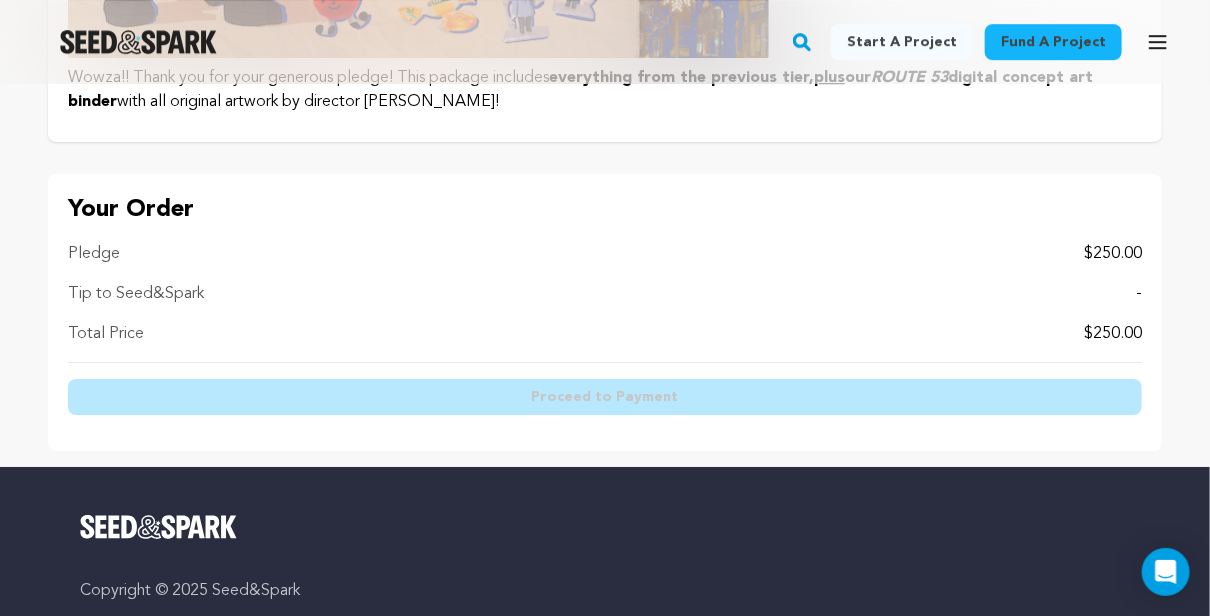 click on "Wowza!! Thank you for your generous pledge! This package includes  everything from the previous tier,  plus  our  ROUTE 53  digital concept art binder  with all original artwork by director Crinion!" at bounding box center (605, 90) 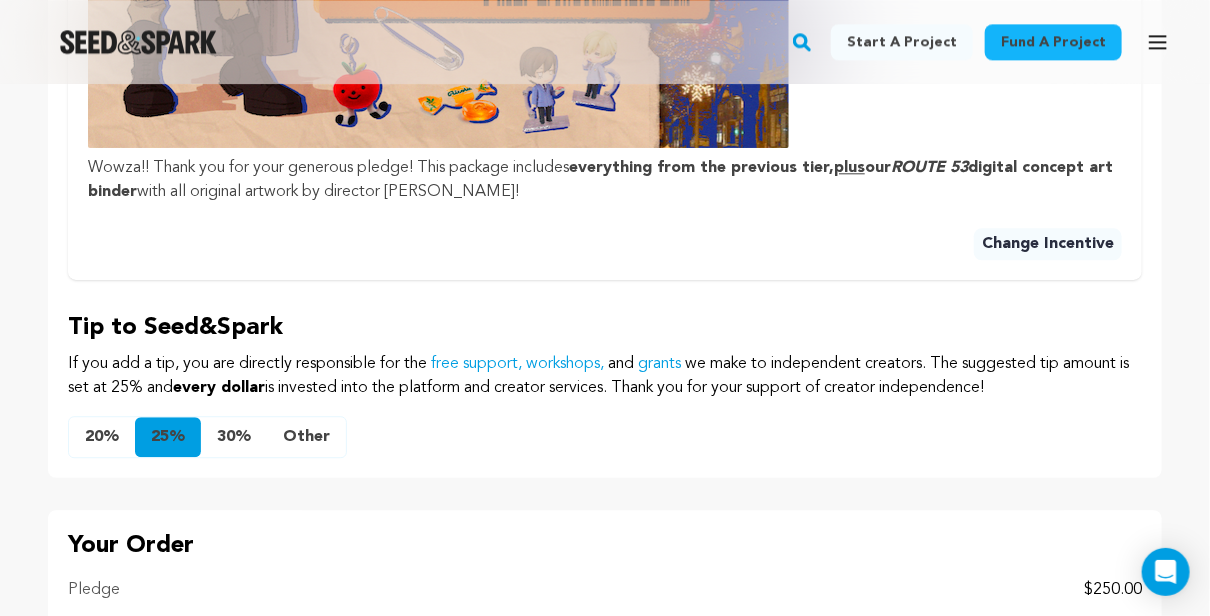scroll, scrollTop: 1799, scrollLeft: 0, axis: vertical 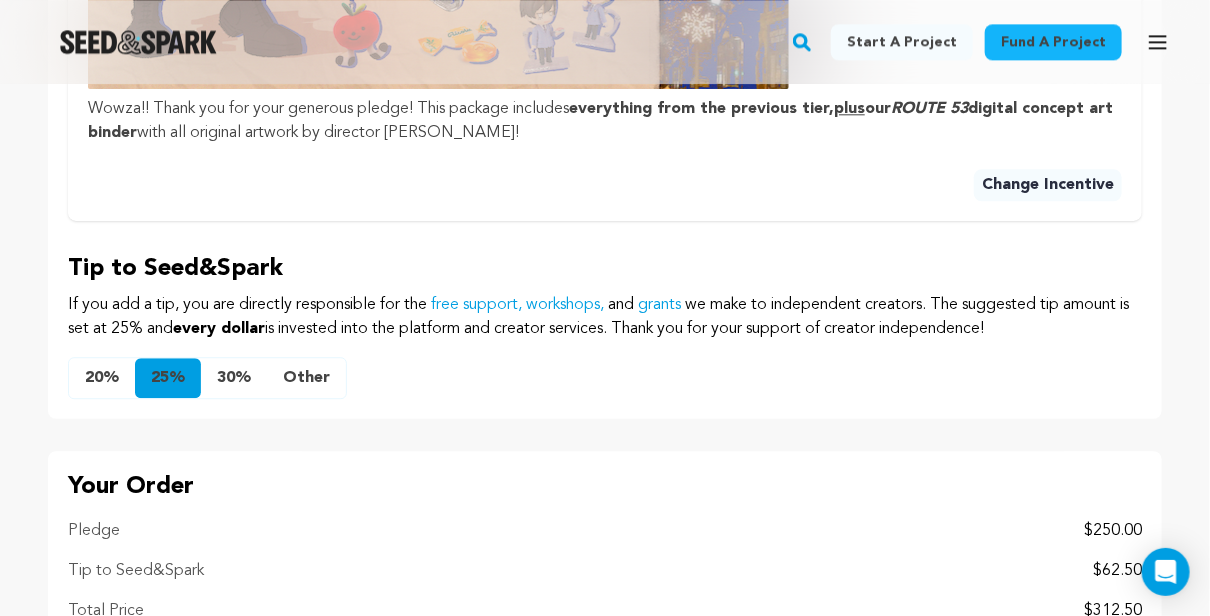 click on "Other" at bounding box center [306, 378] 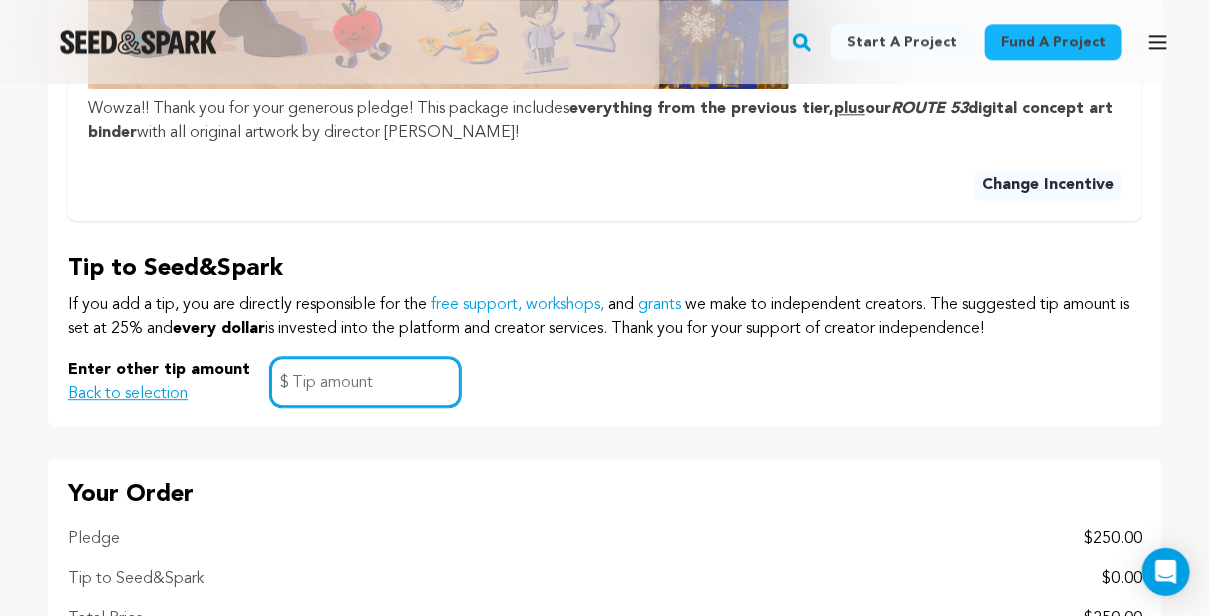 click at bounding box center (365, 382) 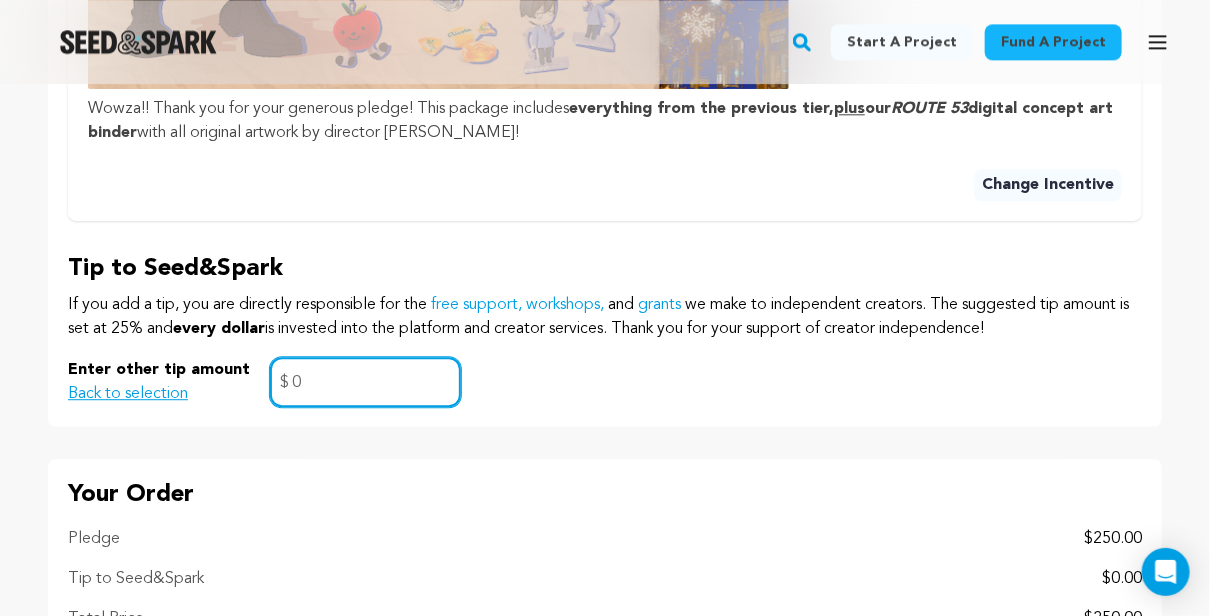 type on "0" 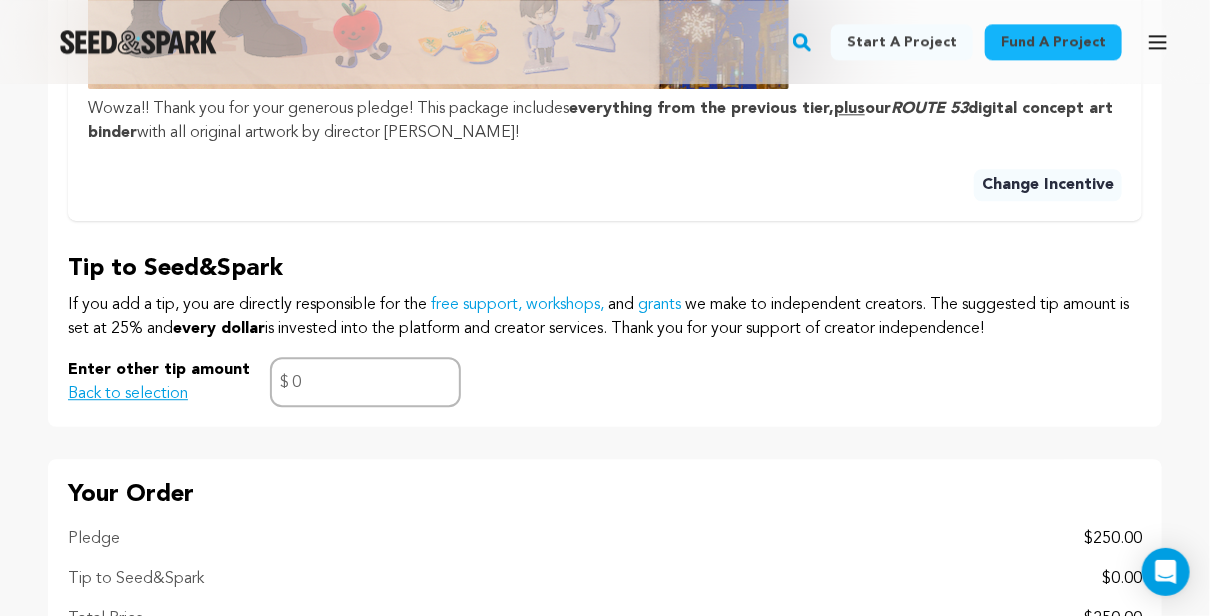 click on "Enter other tip amount
Back to selection
0
$" at bounding box center (605, 382) 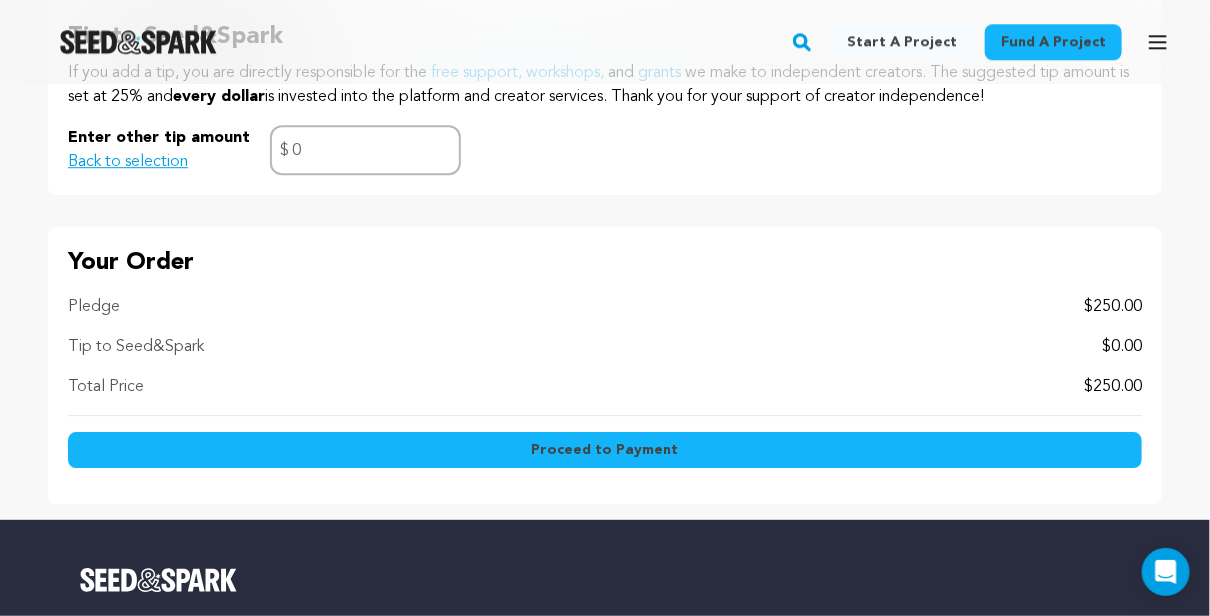 scroll, scrollTop: 2099, scrollLeft: 0, axis: vertical 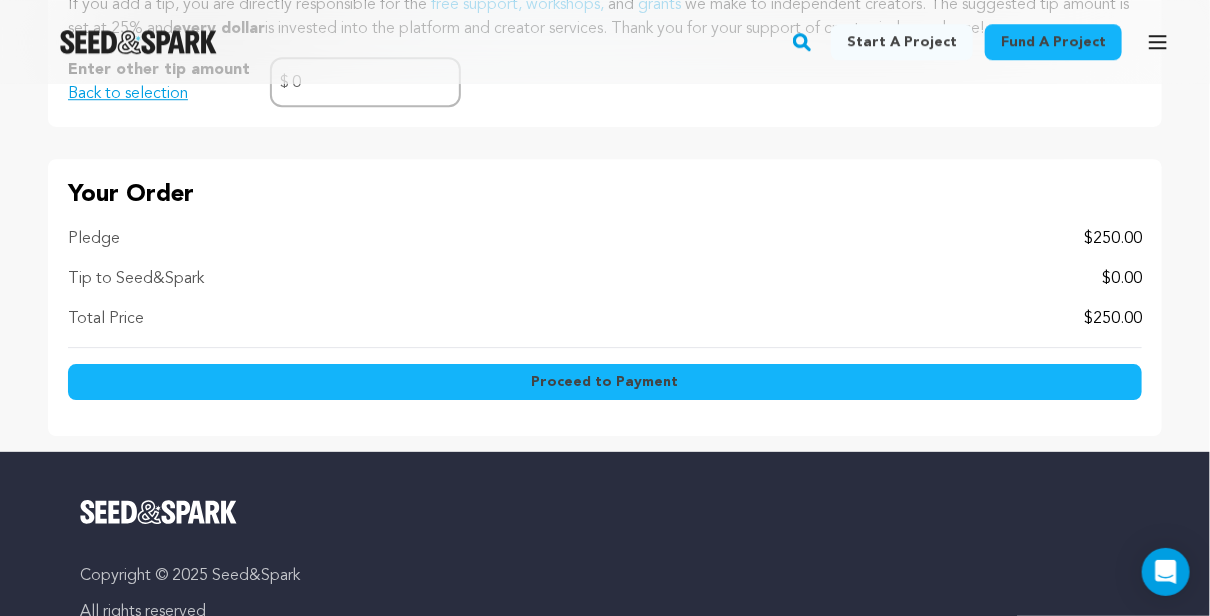 click on "Proceed to Payment" at bounding box center (605, 382) 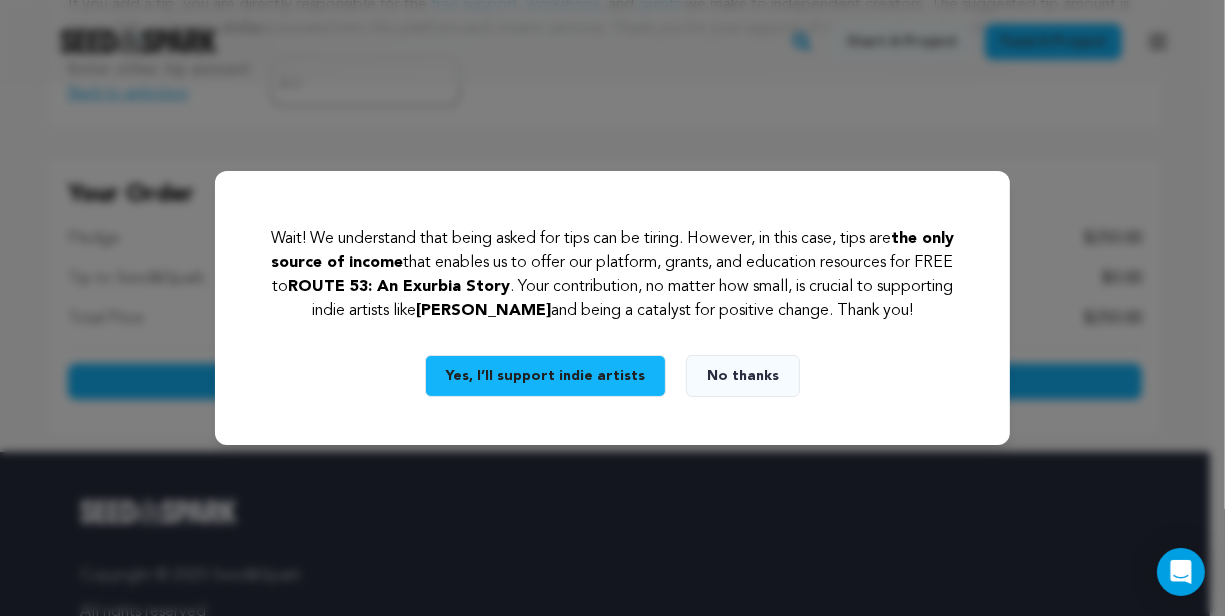 click on "No thanks" at bounding box center [743, 376] 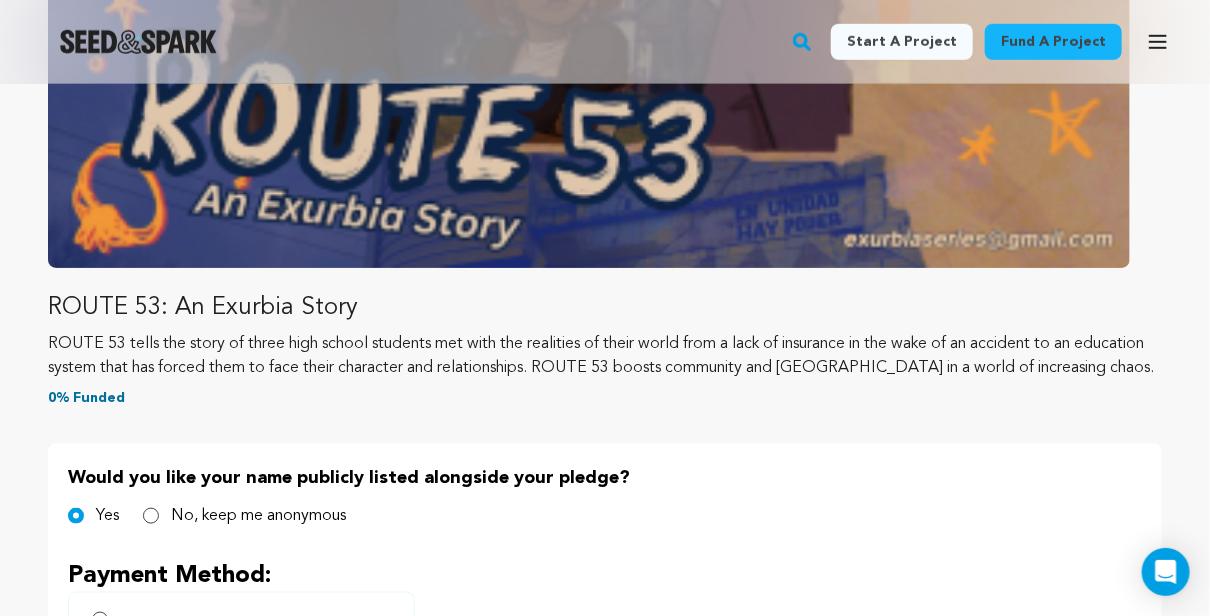 scroll, scrollTop: 800, scrollLeft: 0, axis: vertical 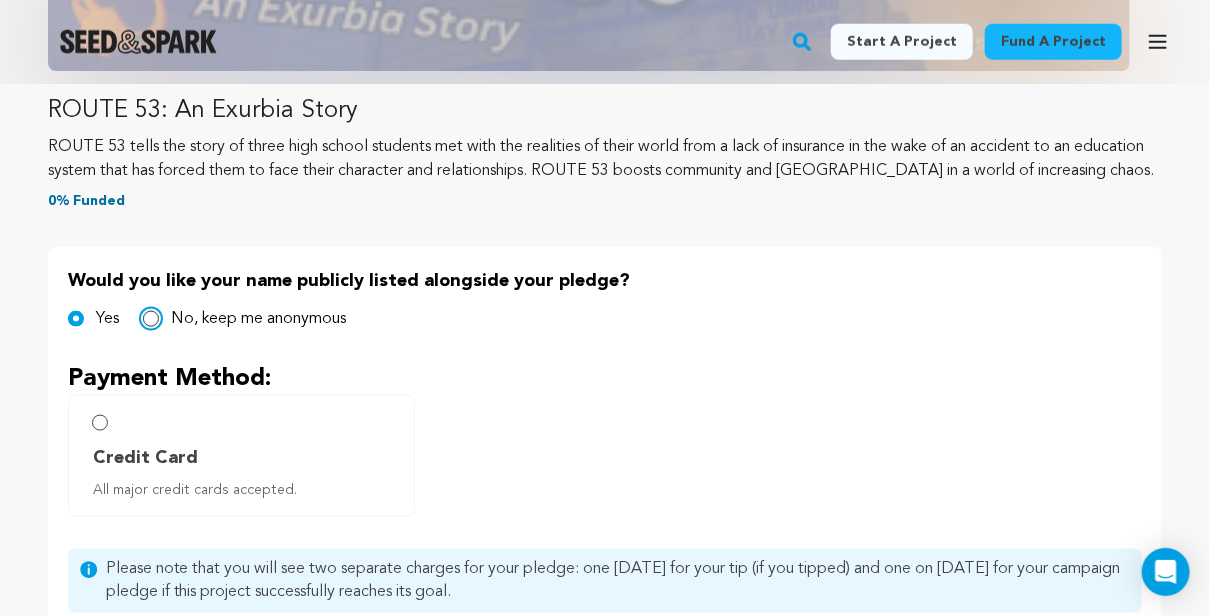 click on "No, keep me anonymous" at bounding box center [151, 319] 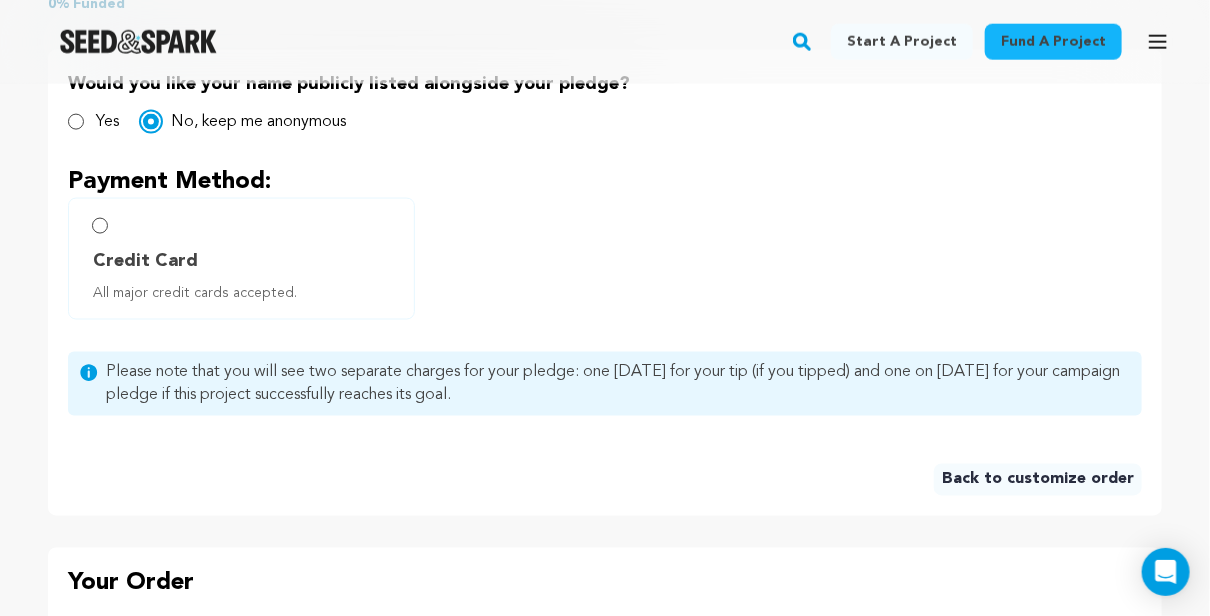 scroll, scrollTop: 999, scrollLeft: 0, axis: vertical 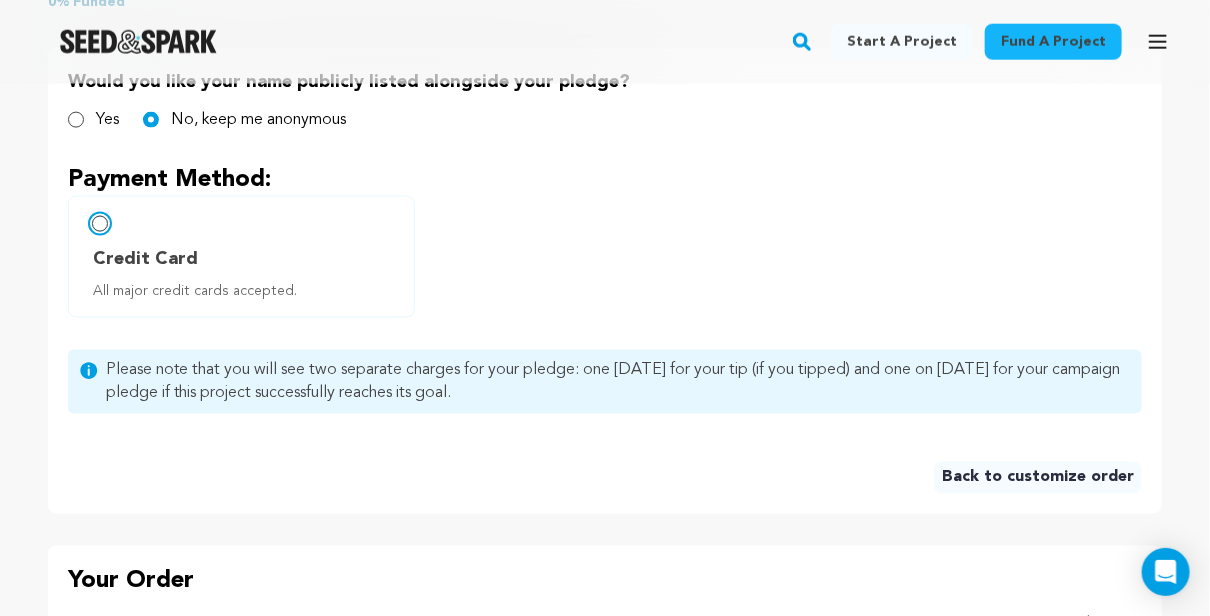 click on "Credit Card
All major credit cards accepted." at bounding box center [100, 224] 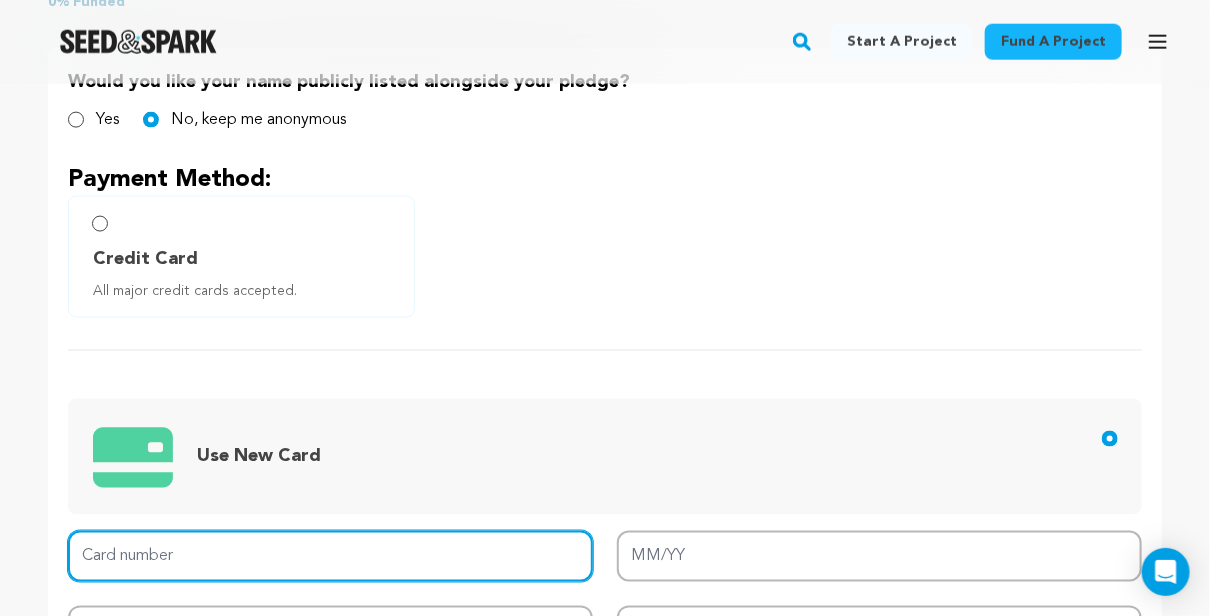 click on "Card number" at bounding box center (330, 556) 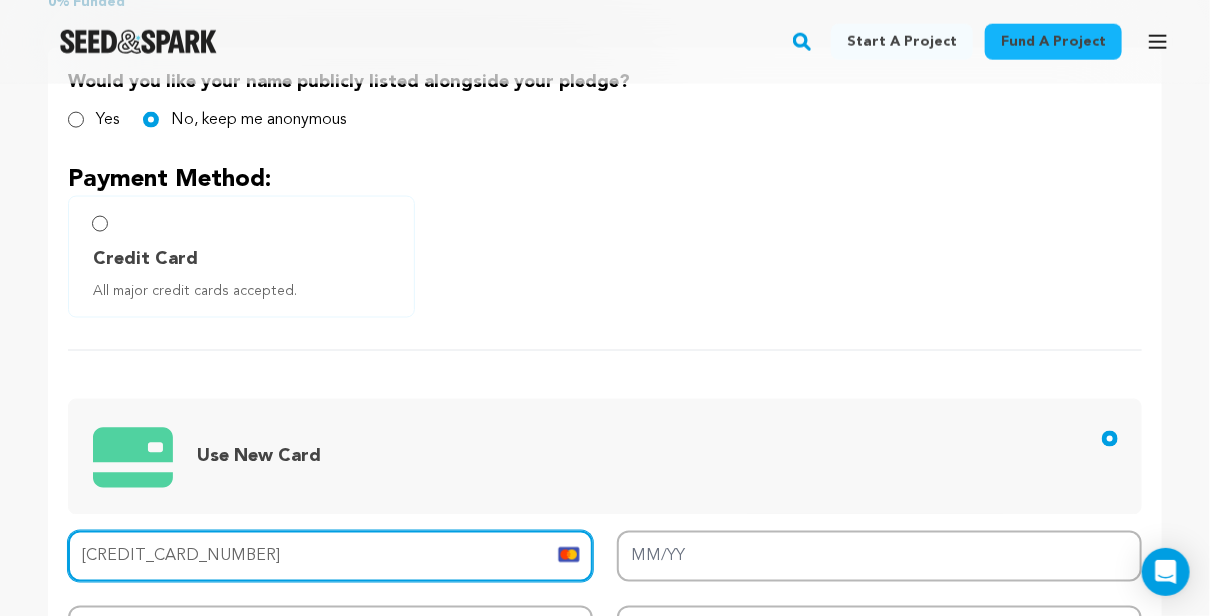 type on "[CREDIT_CARD_NUMBER]" 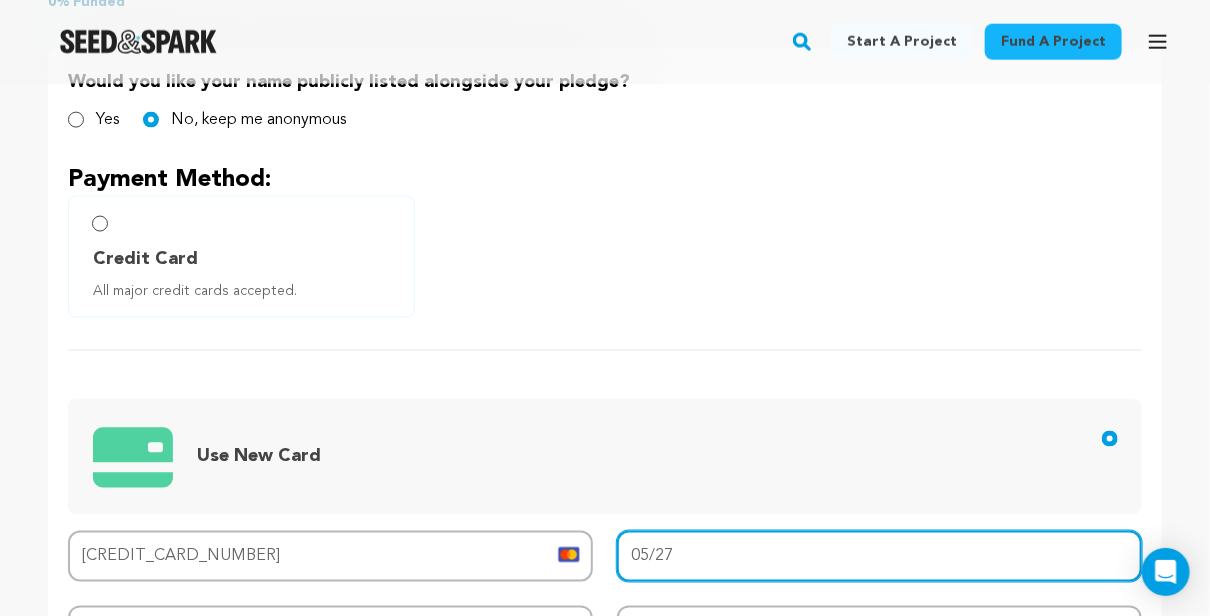 type on "05/27" 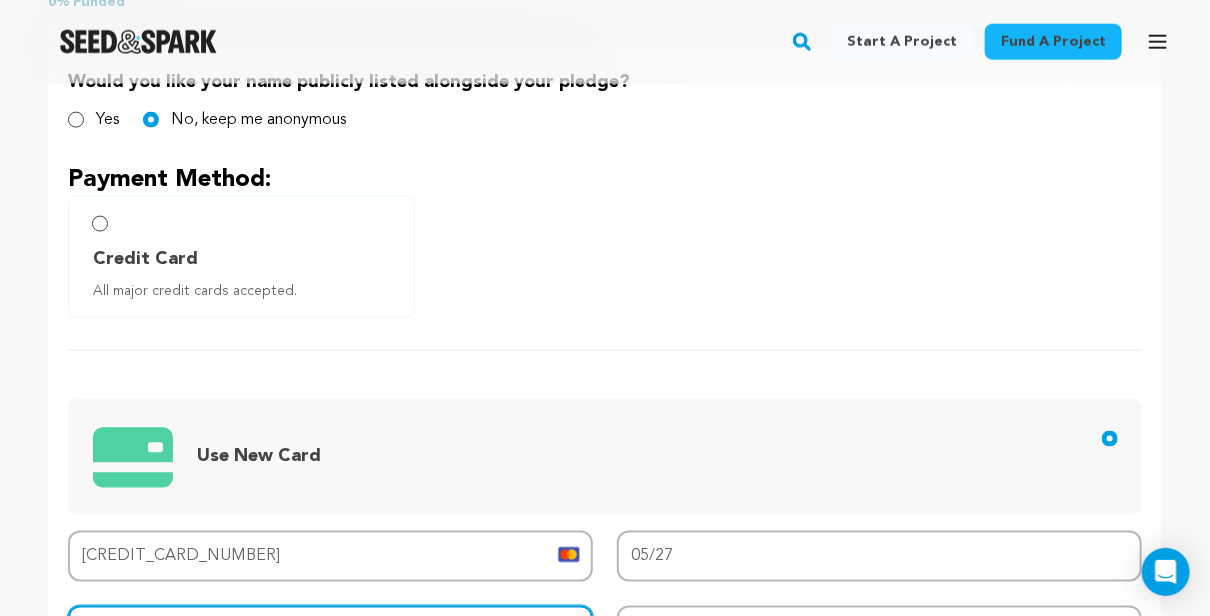 scroll, scrollTop: 1037, scrollLeft: 0, axis: vertical 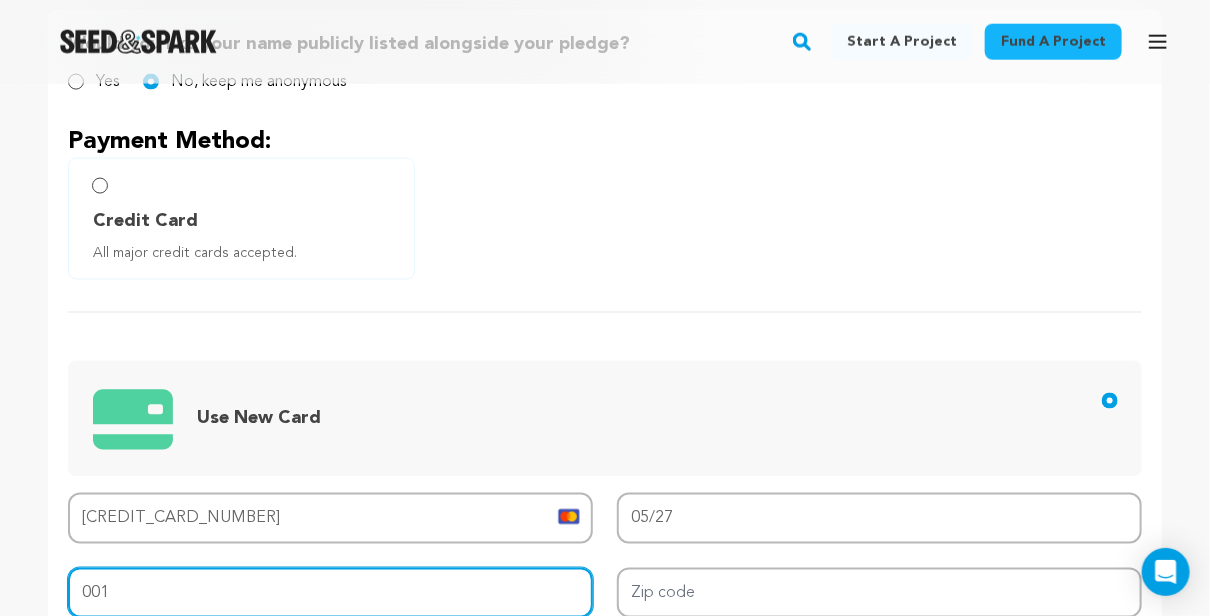 type on "001" 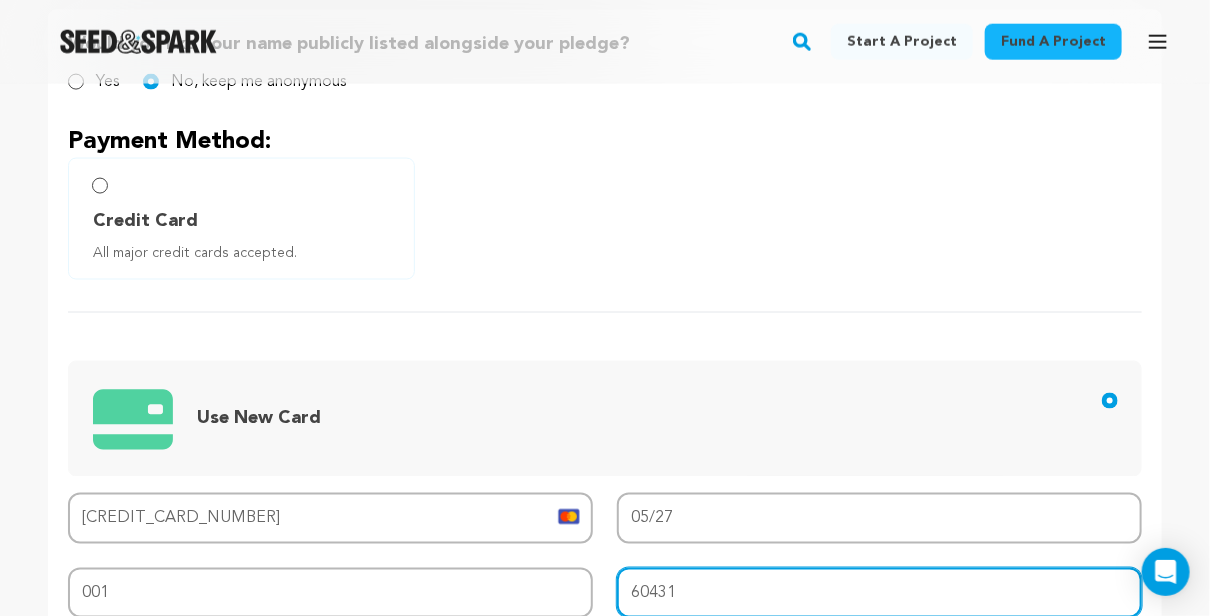 type on "60431" 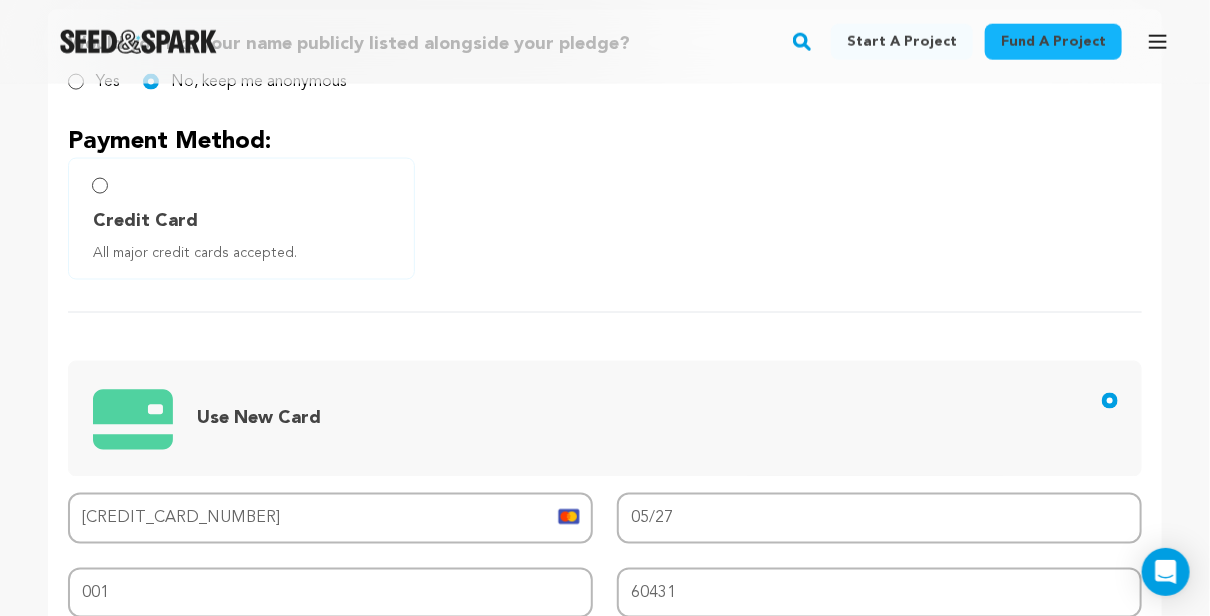 click on "Use New Card" at bounding box center [609, 419] 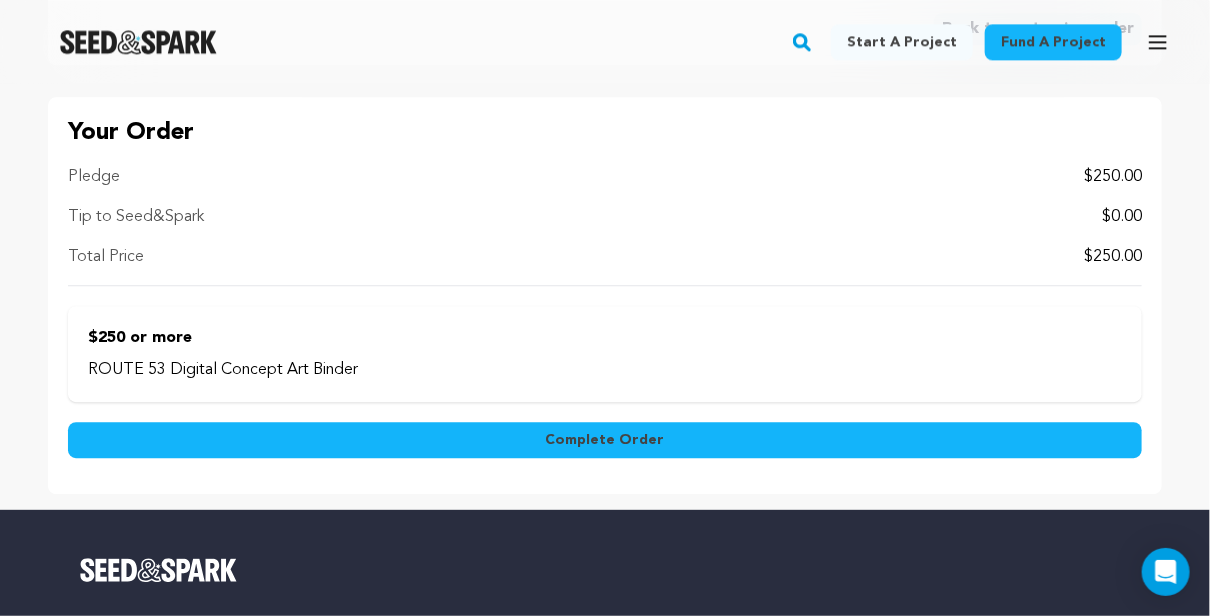 scroll, scrollTop: 1837, scrollLeft: 0, axis: vertical 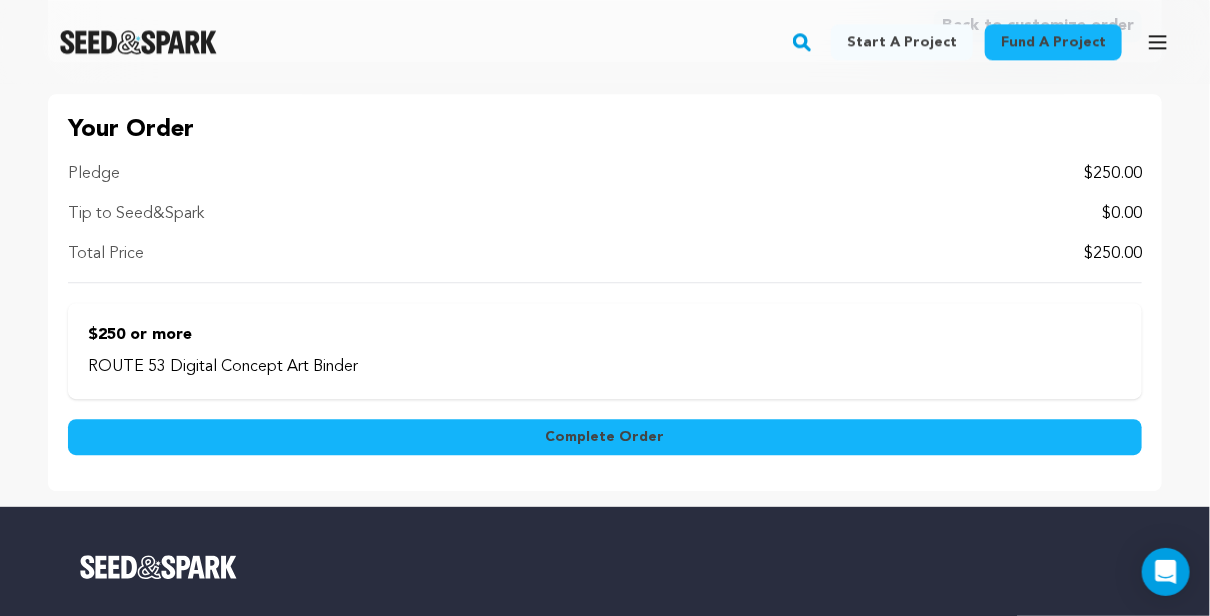 click on "Complete Order" at bounding box center (605, 437) 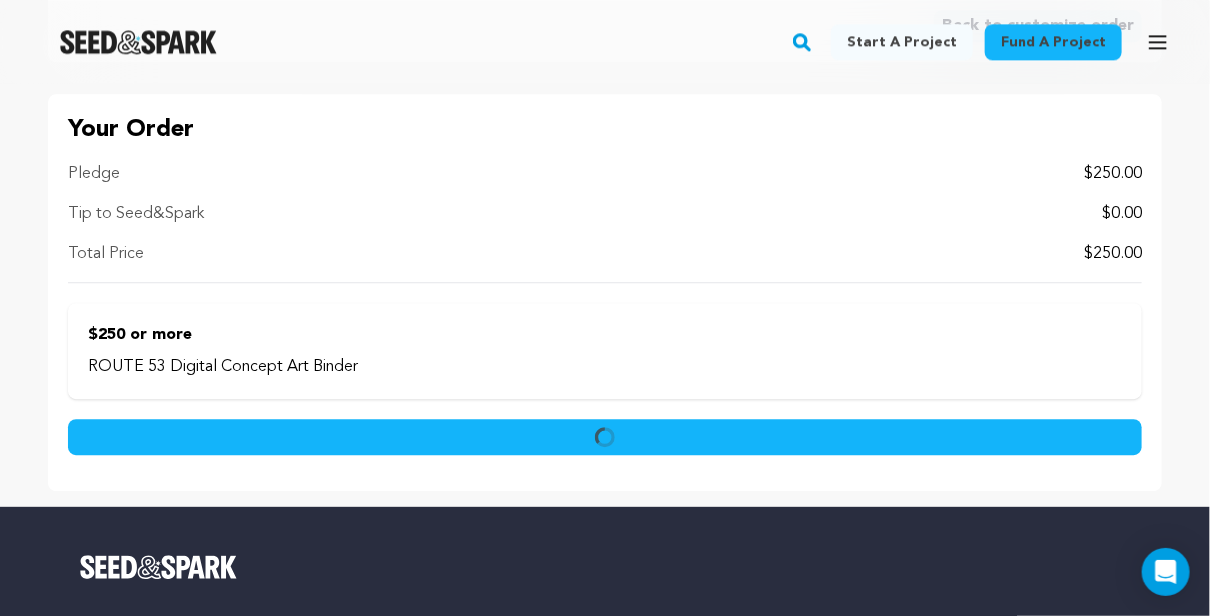 scroll, scrollTop: 1735, scrollLeft: 0, axis: vertical 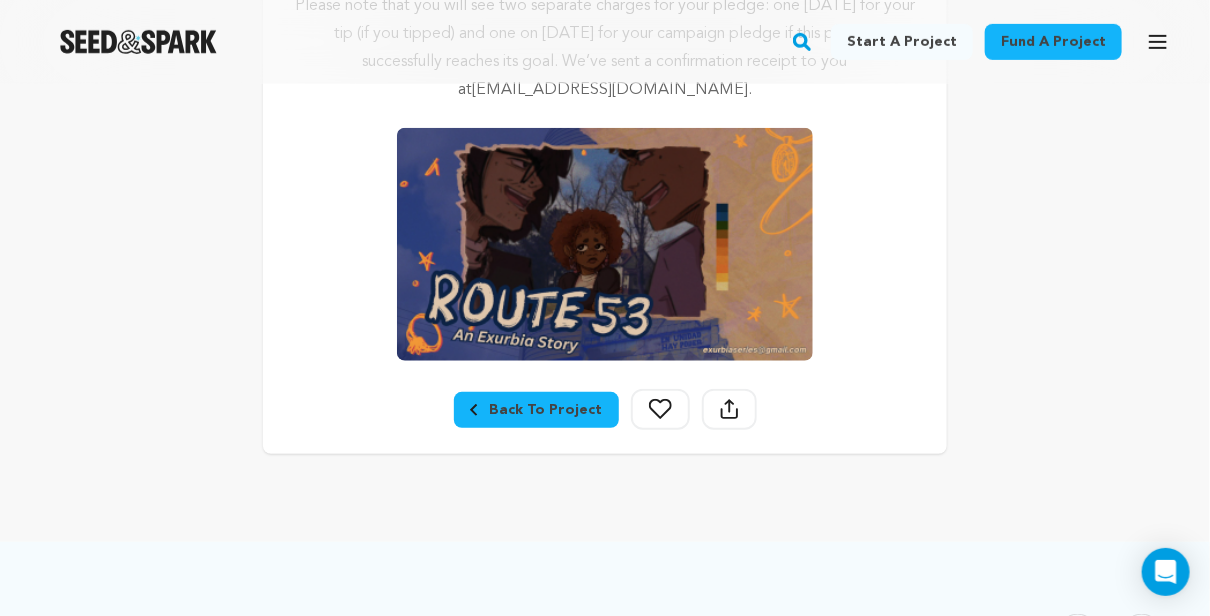 click on "Back To Project" at bounding box center (536, 410) 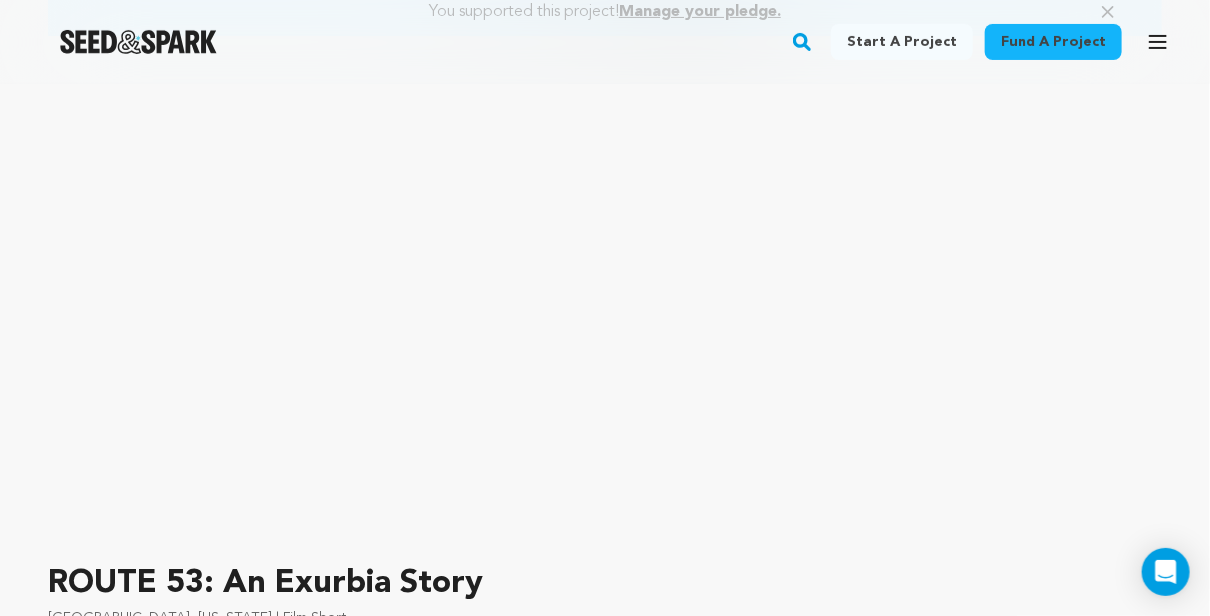 scroll, scrollTop: 0, scrollLeft: 0, axis: both 